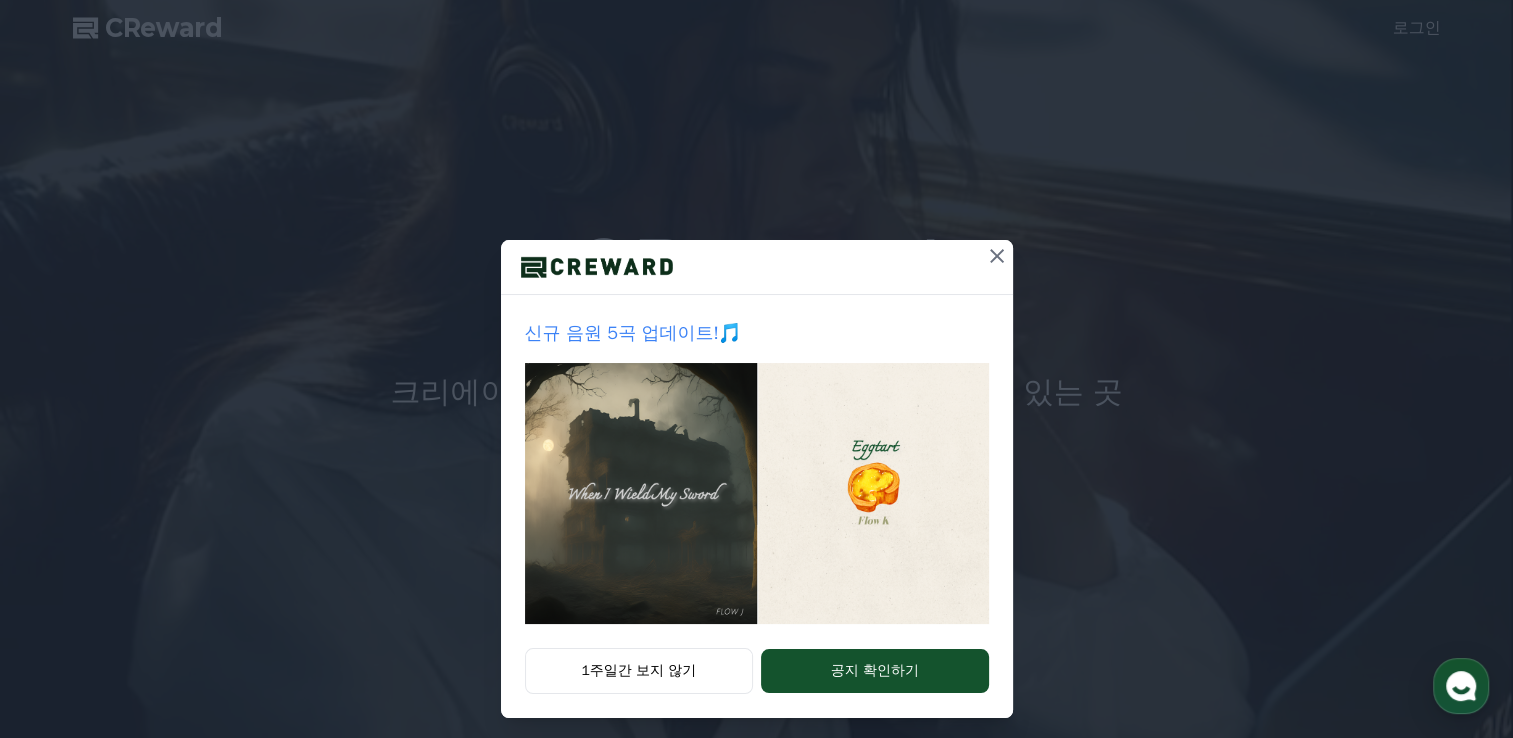 scroll, scrollTop: 0, scrollLeft: 0, axis: both 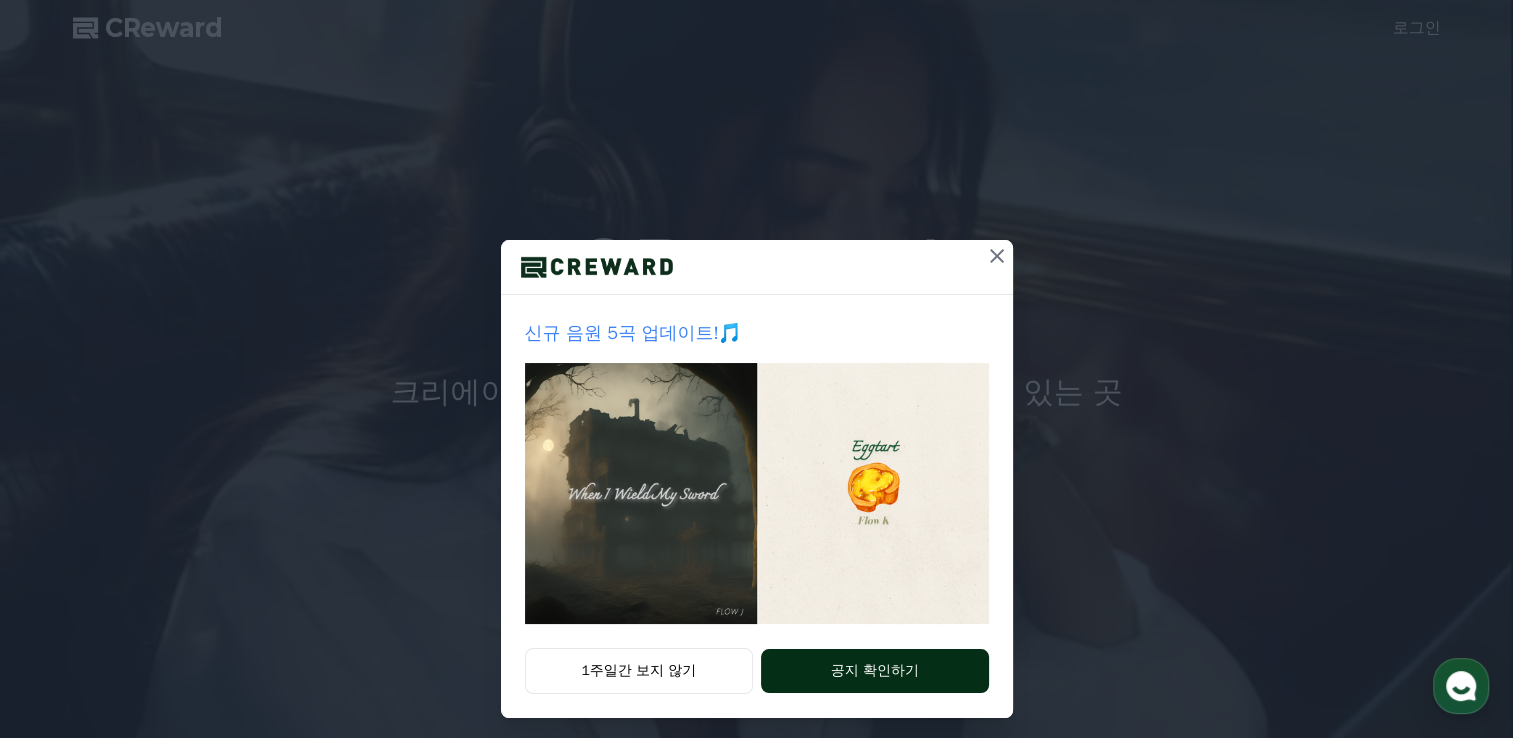 click on "공지 확인하기" at bounding box center (874, 671) 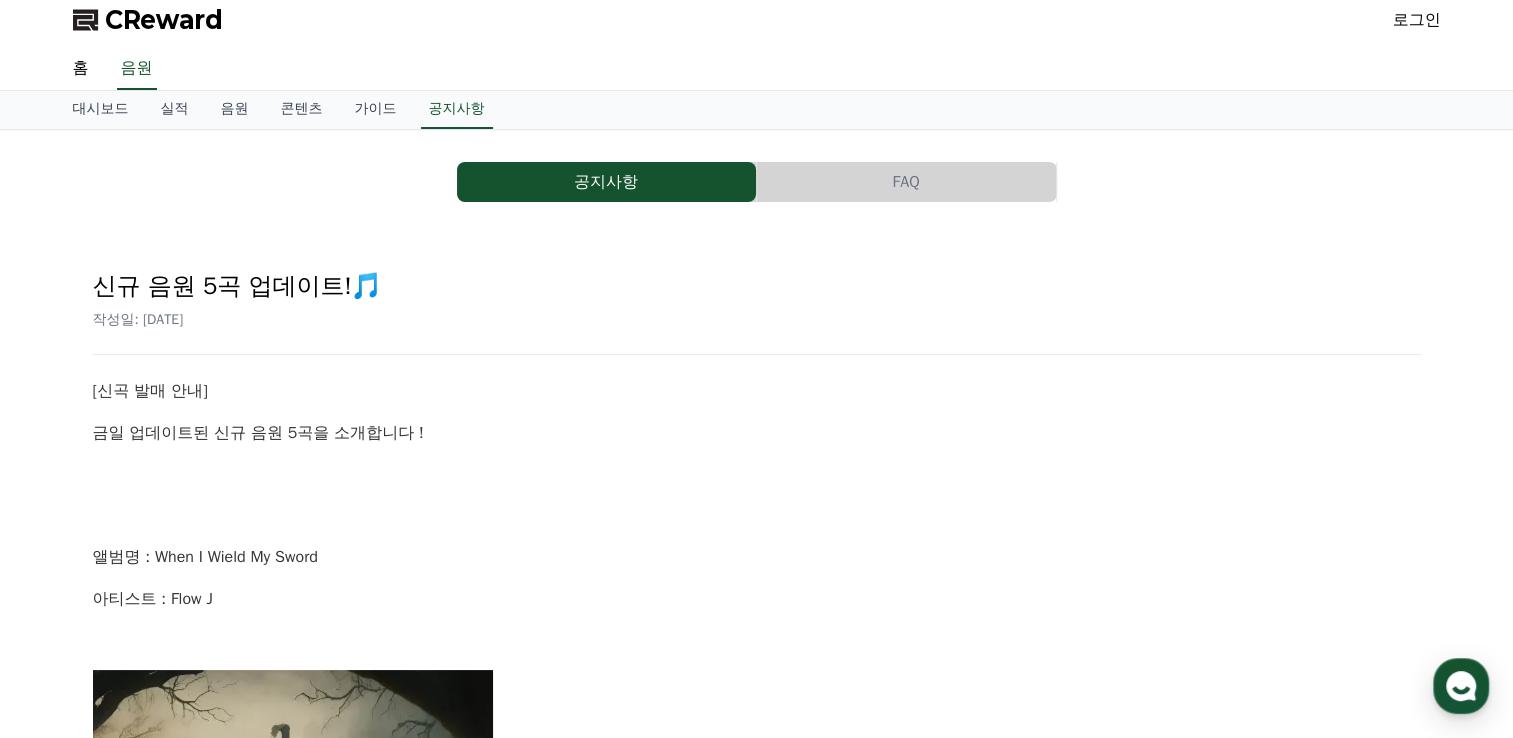 scroll, scrollTop: 0, scrollLeft: 0, axis: both 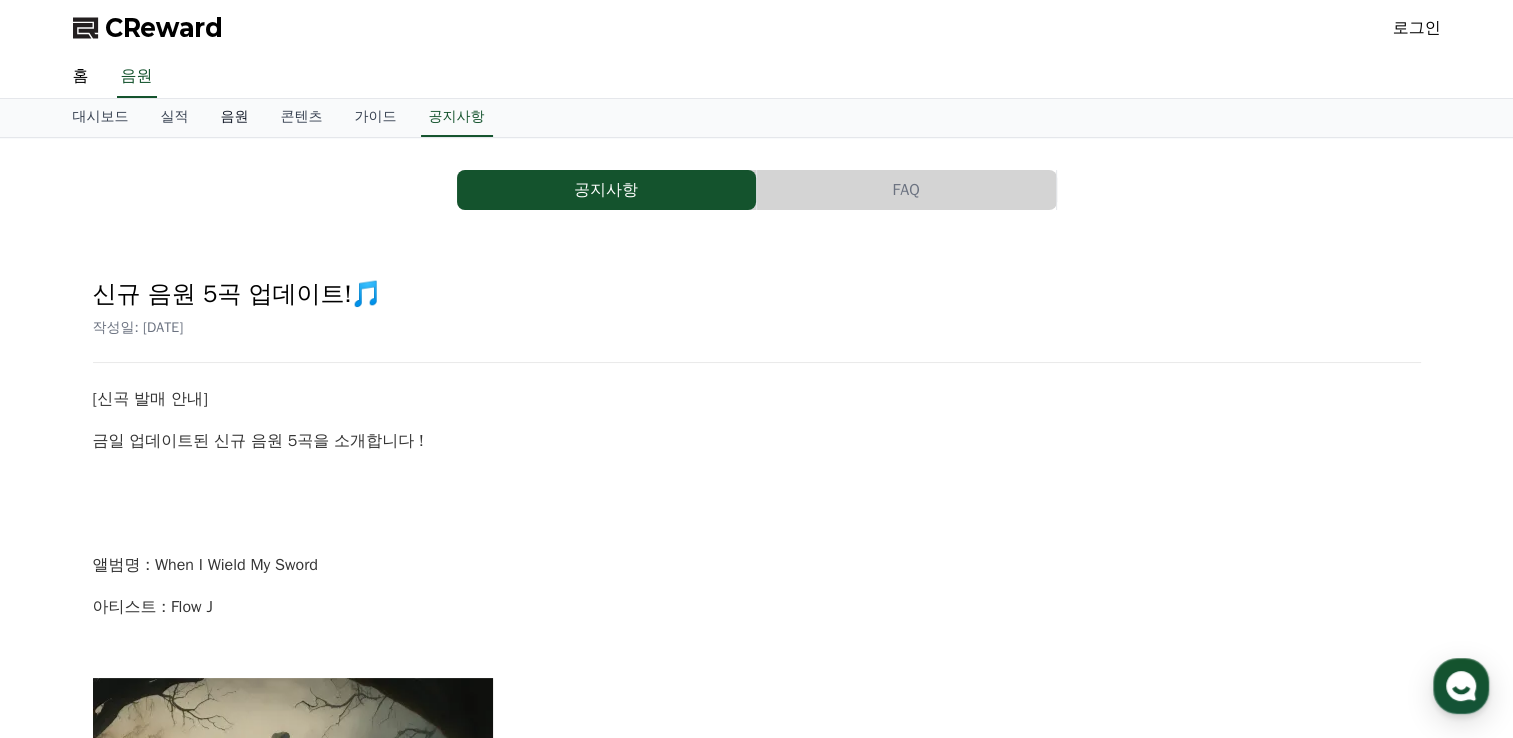 click on "음원" at bounding box center [235, 118] 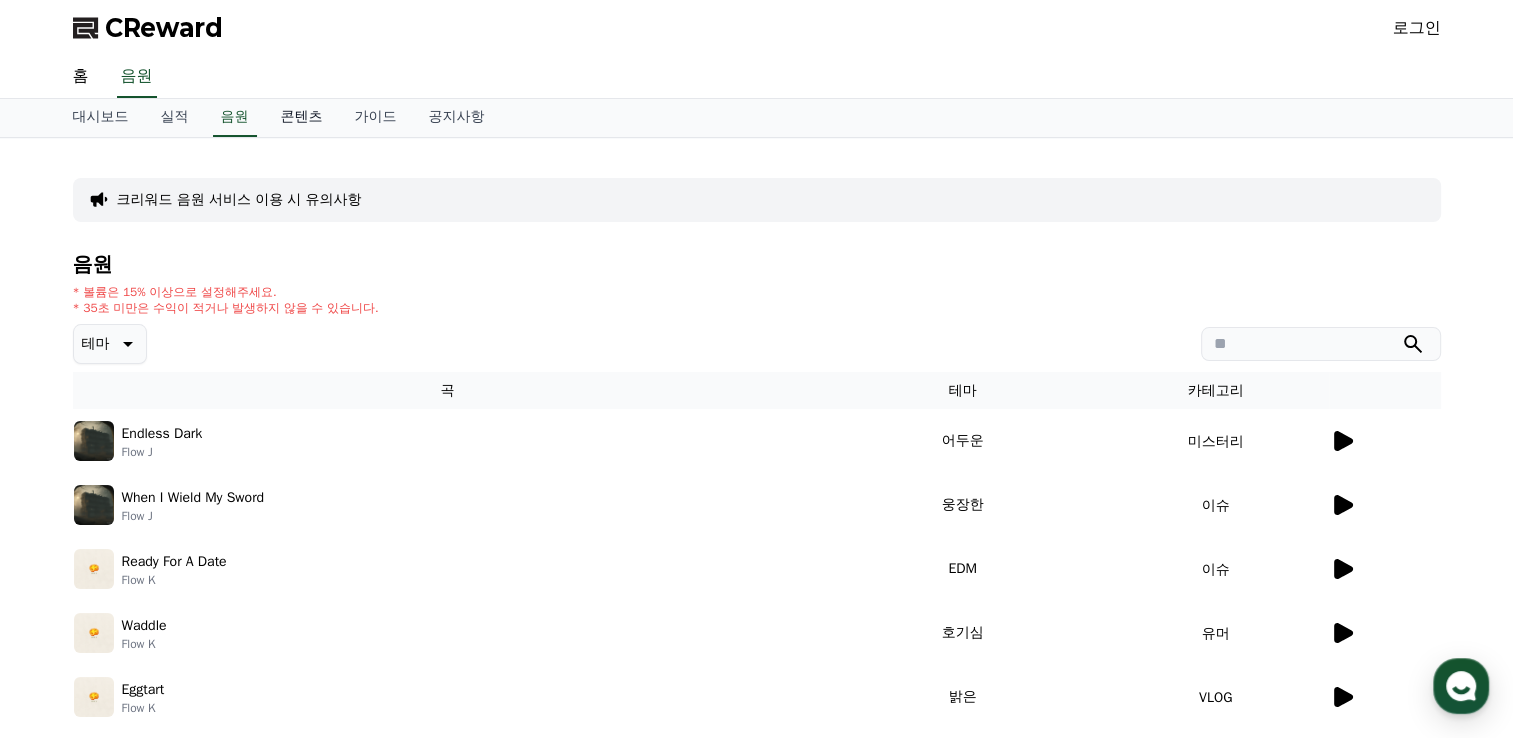 click on "콘텐츠" at bounding box center [302, 118] 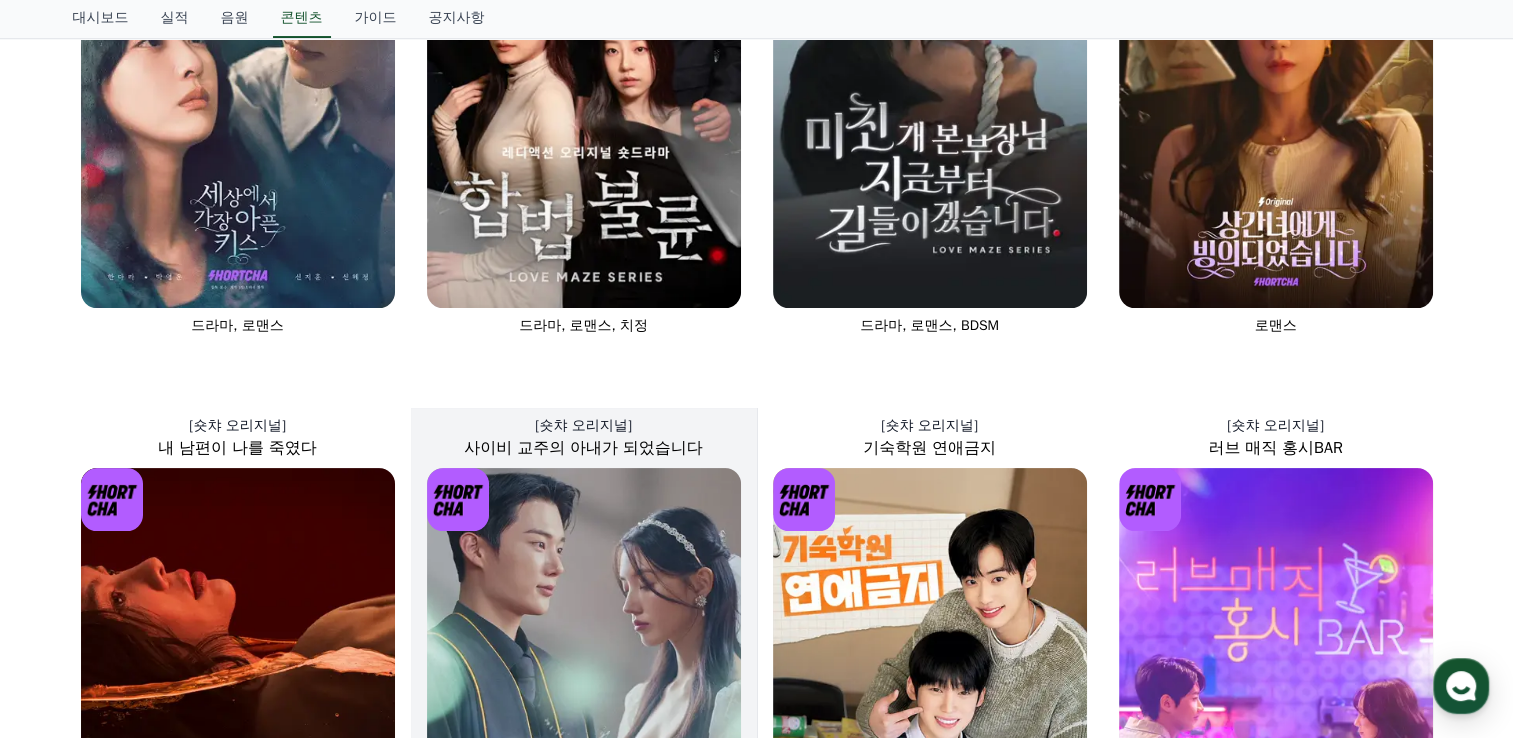 scroll, scrollTop: 0, scrollLeft: 0, axis: both 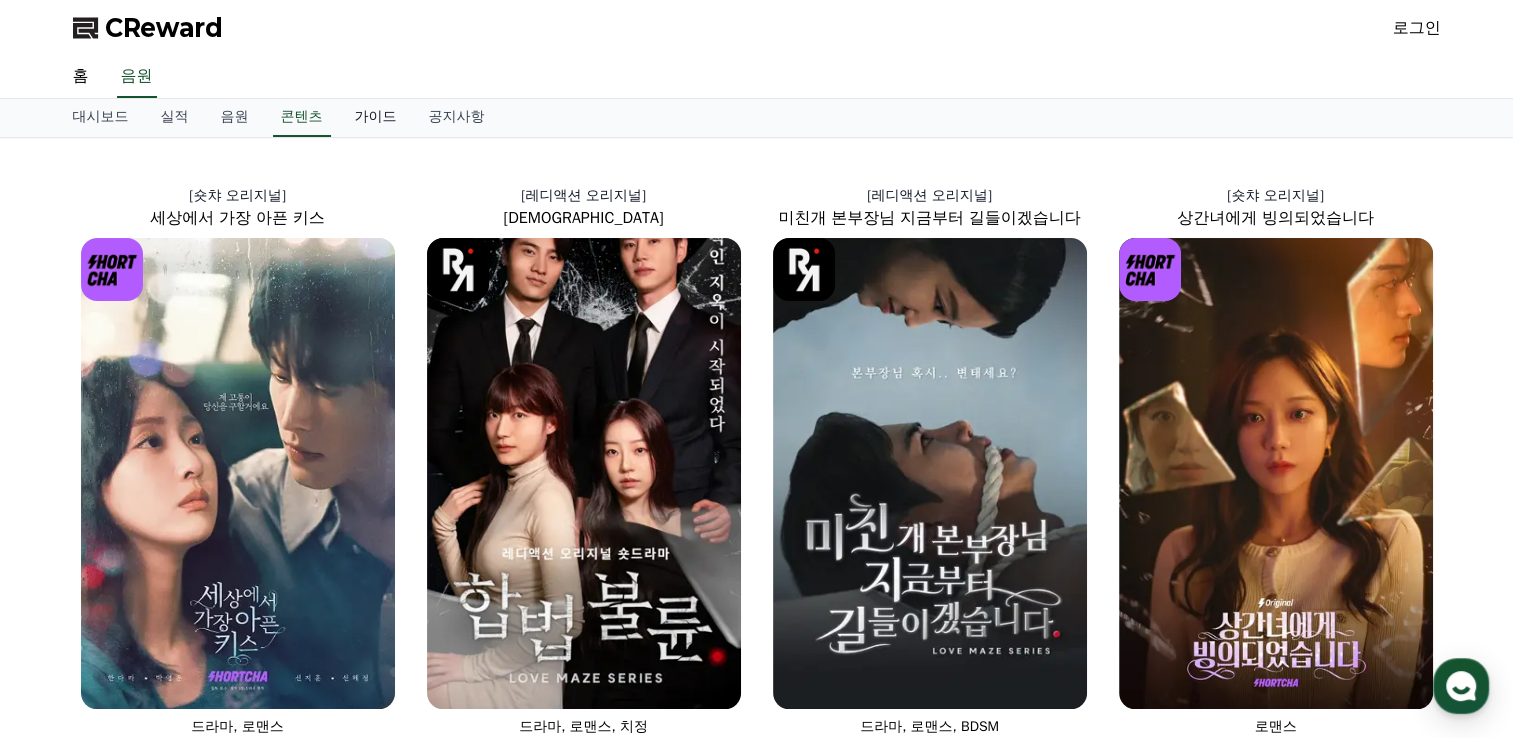 click on "가이드" at bounding box center [376, 118] 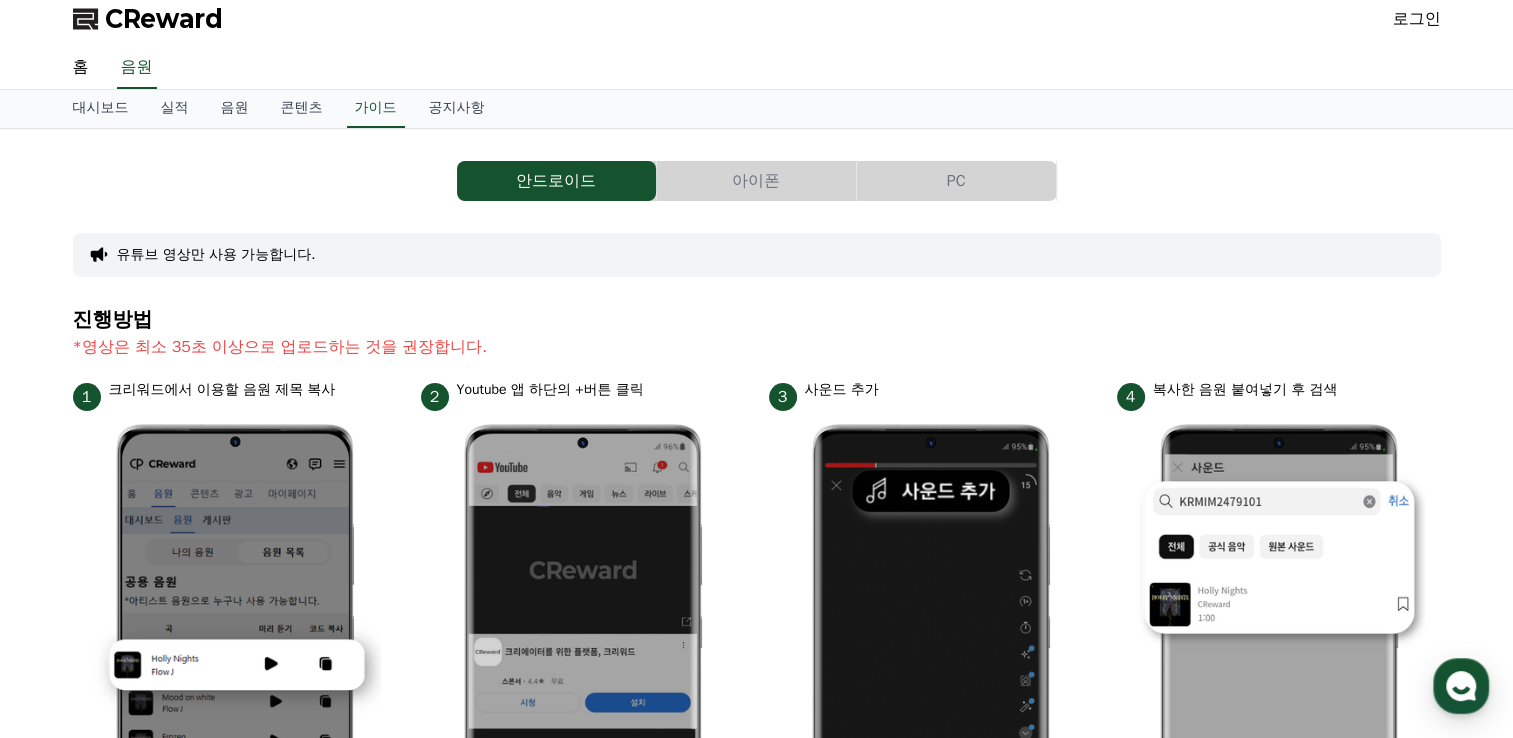 scroll, scrollTop: 0, scrollLeft: 0, axis: both 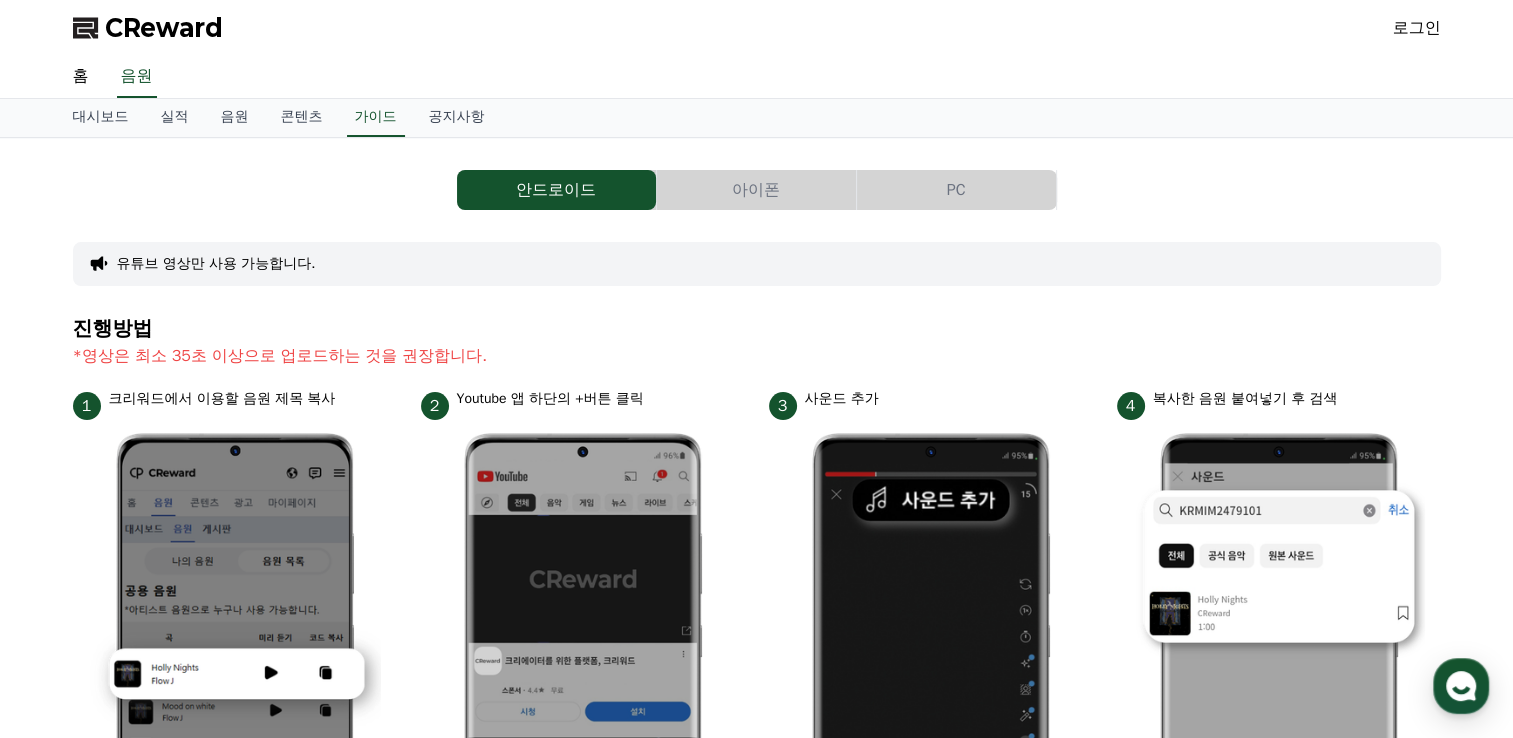 click 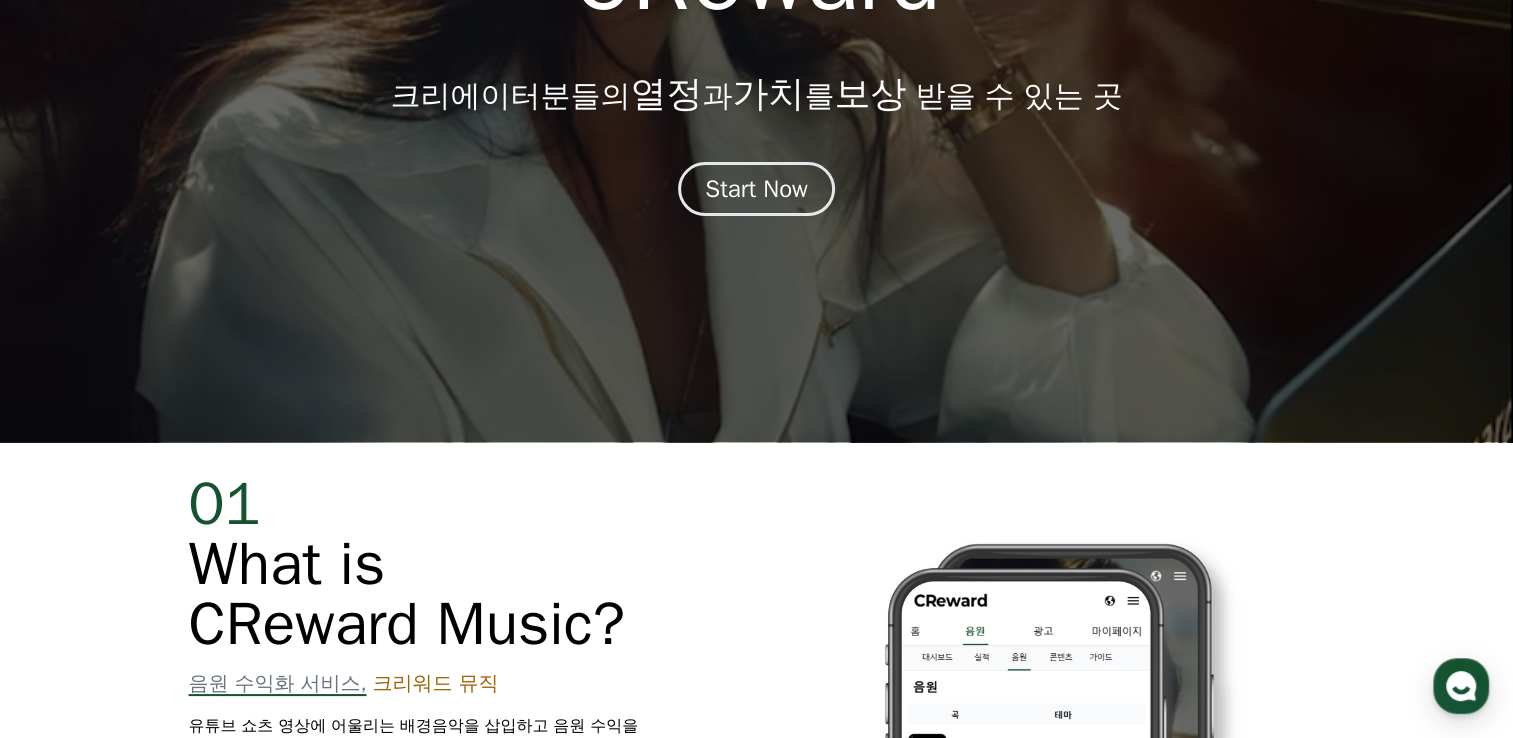 scroll, scrollTop: 300, scrollLeft: 0, axis: vertical 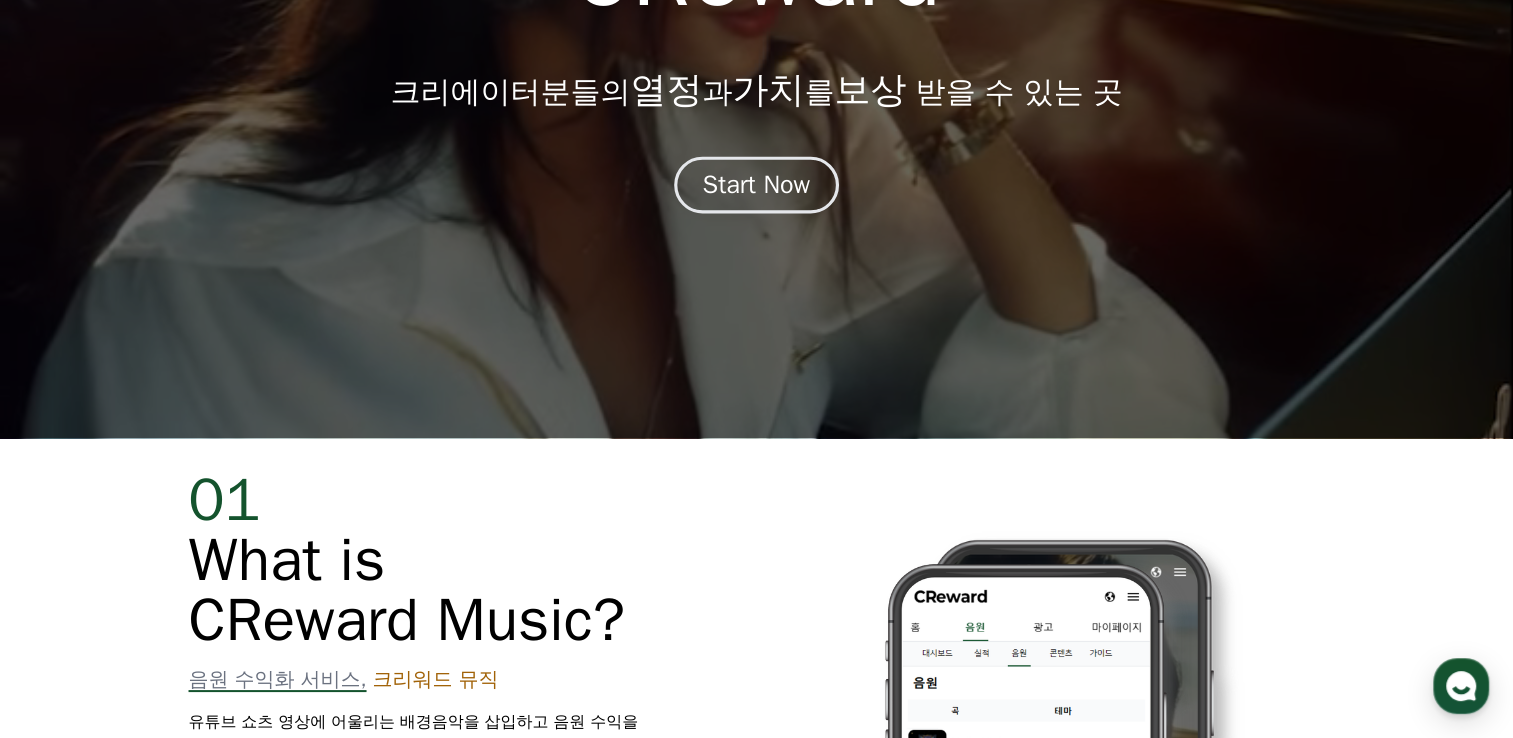 click on "Start Now" at bounding box center [757, 185] 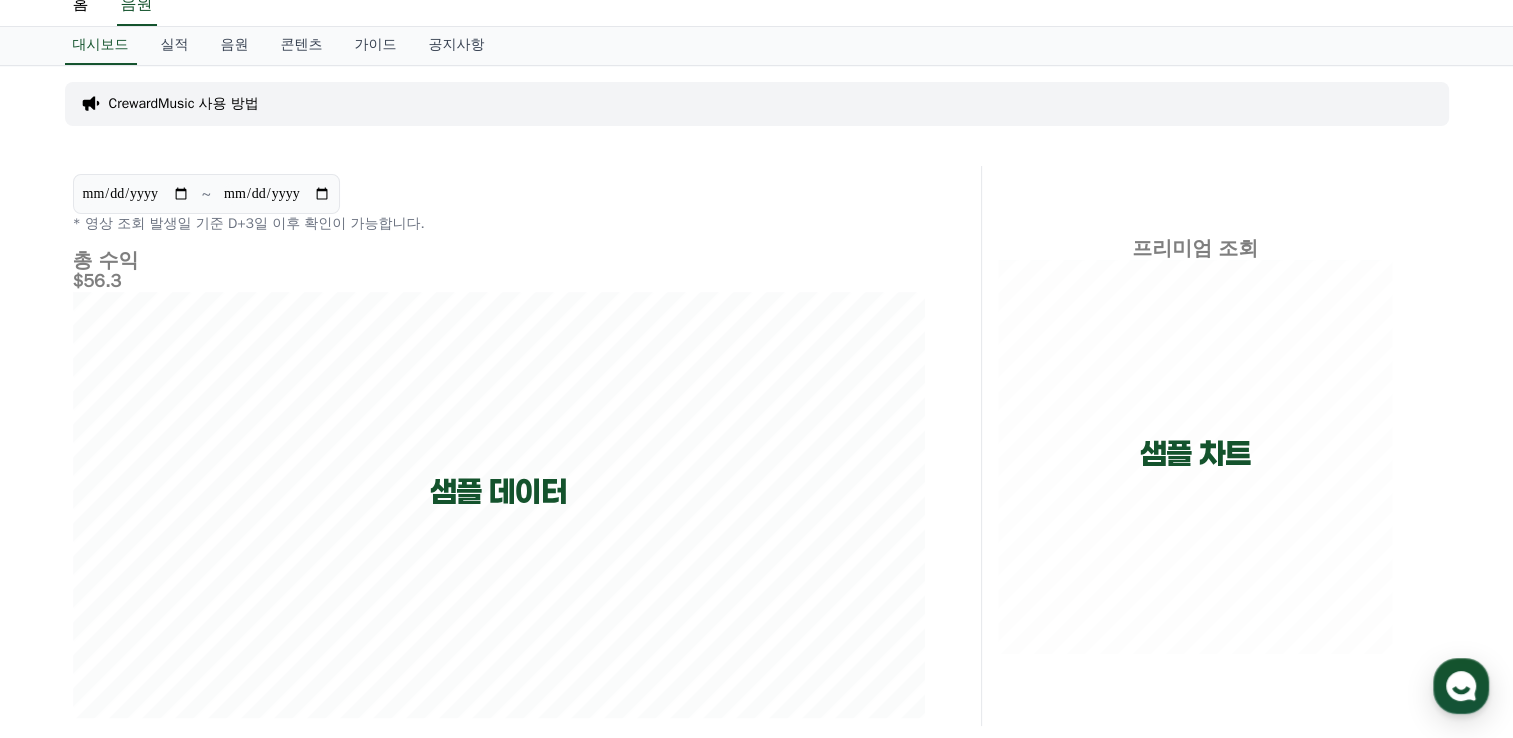 scroll, scrollTop: 0, scrollLeft: 0, axis: both 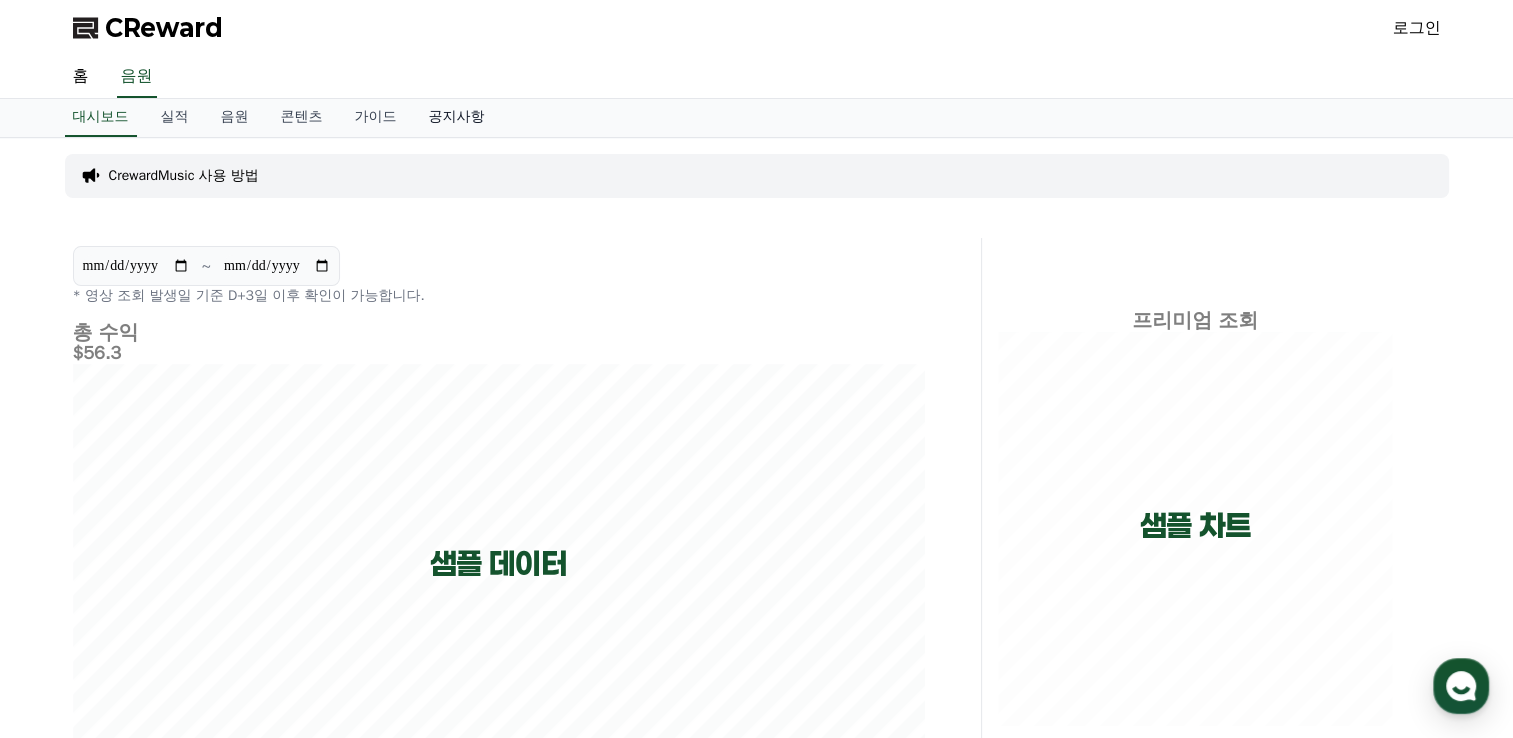 click on "공지사항" at bounding box center (457, 118) 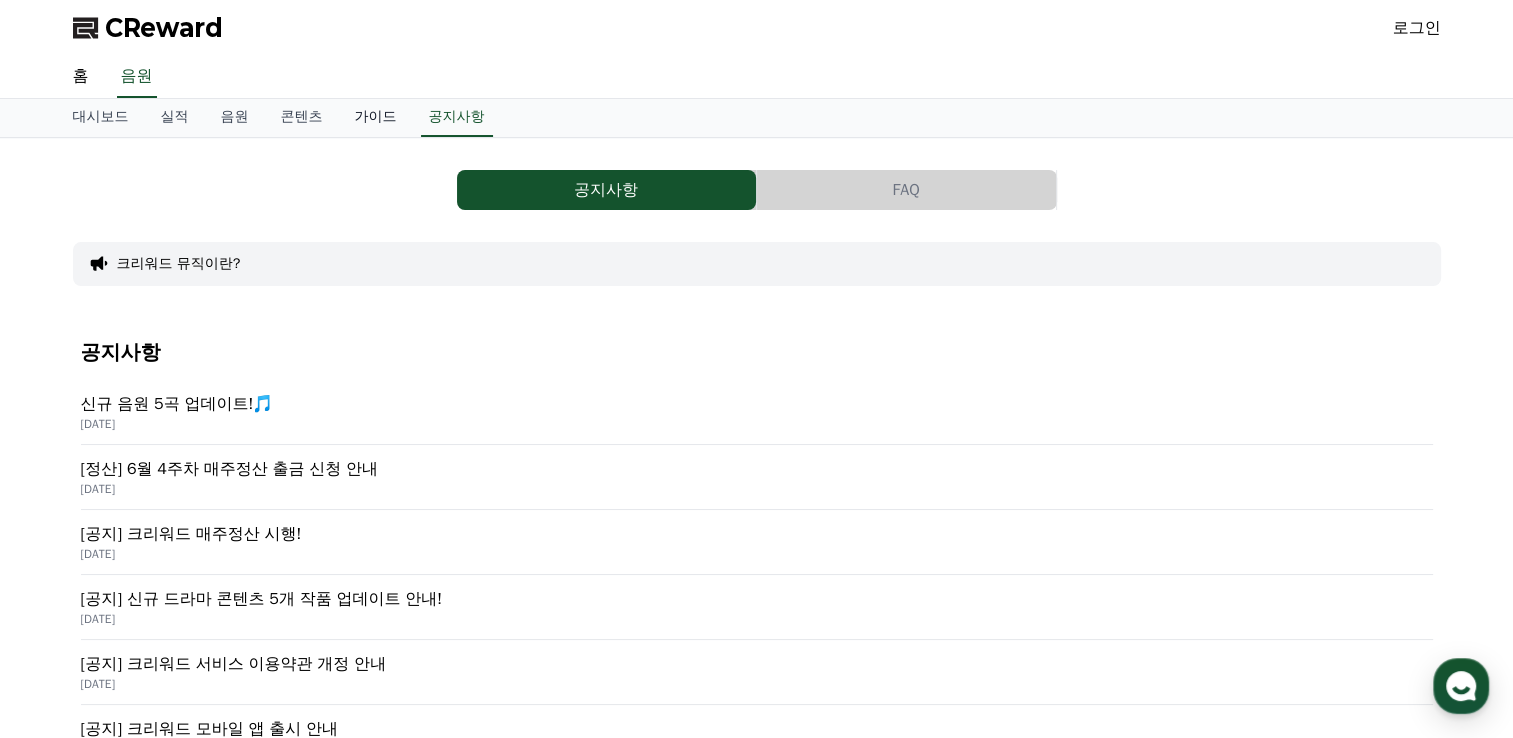 click on "가이드" at bounding box center (376, 118) 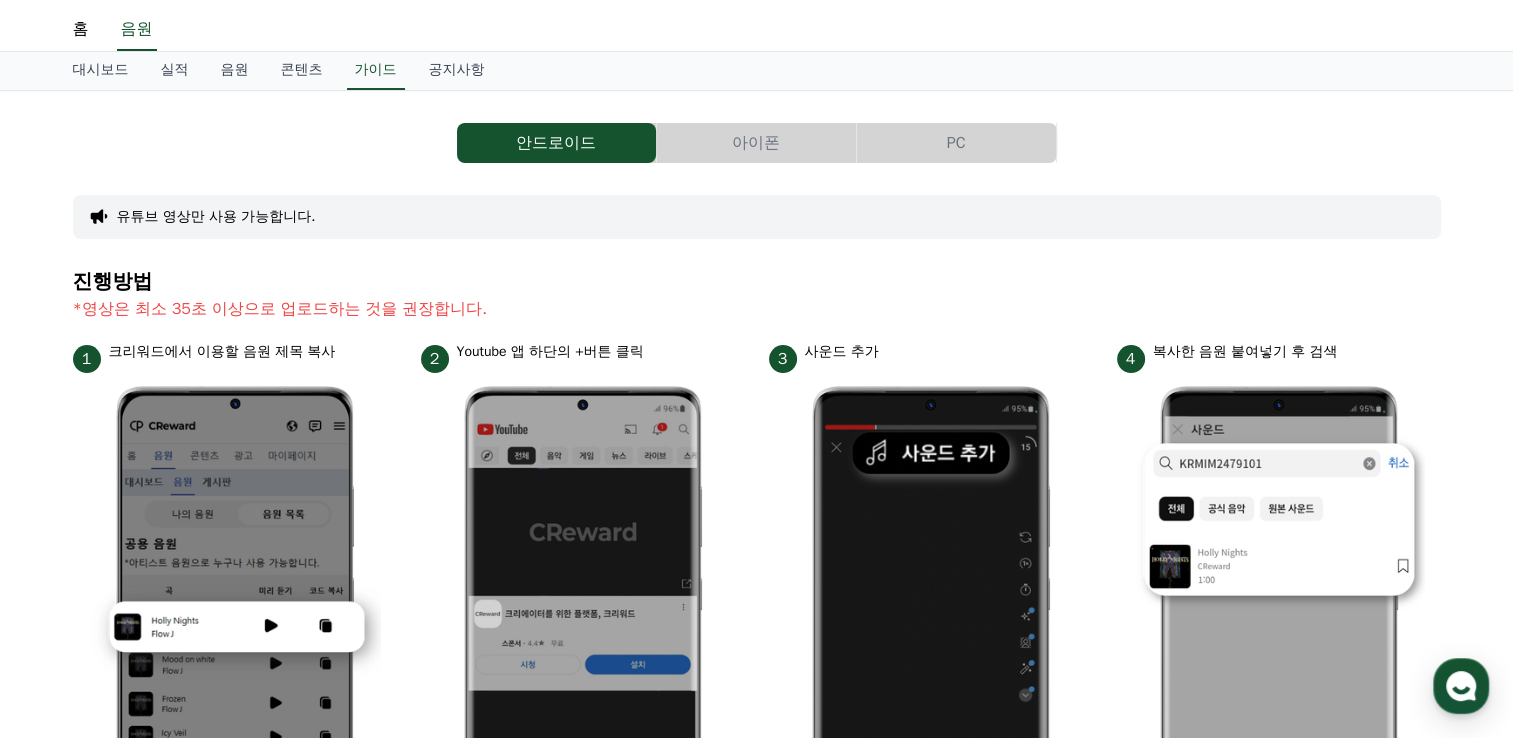 scroll, scrollTop: 0, scrollLeft: 0, axis: both 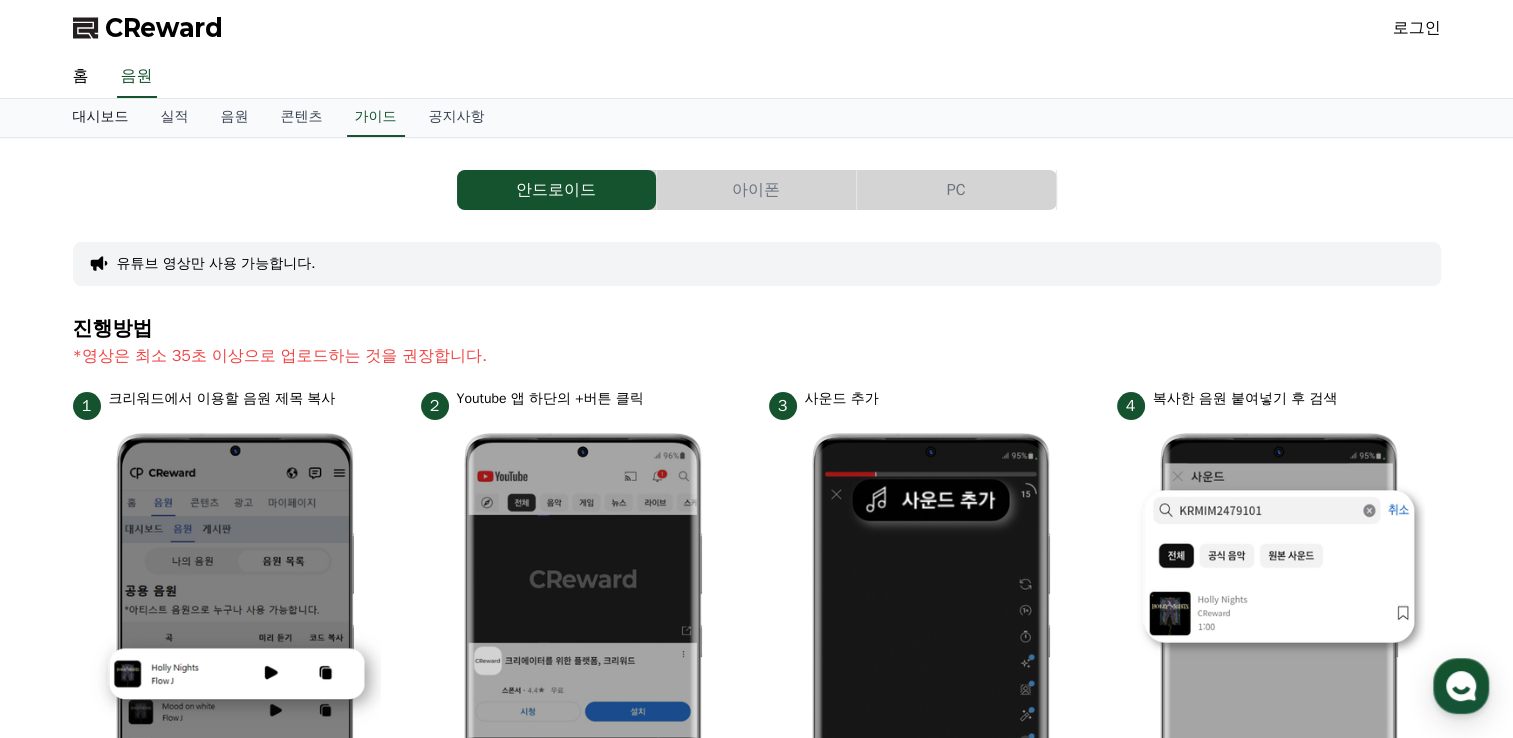 click on "대시보드" at bounding box center [101, 118] 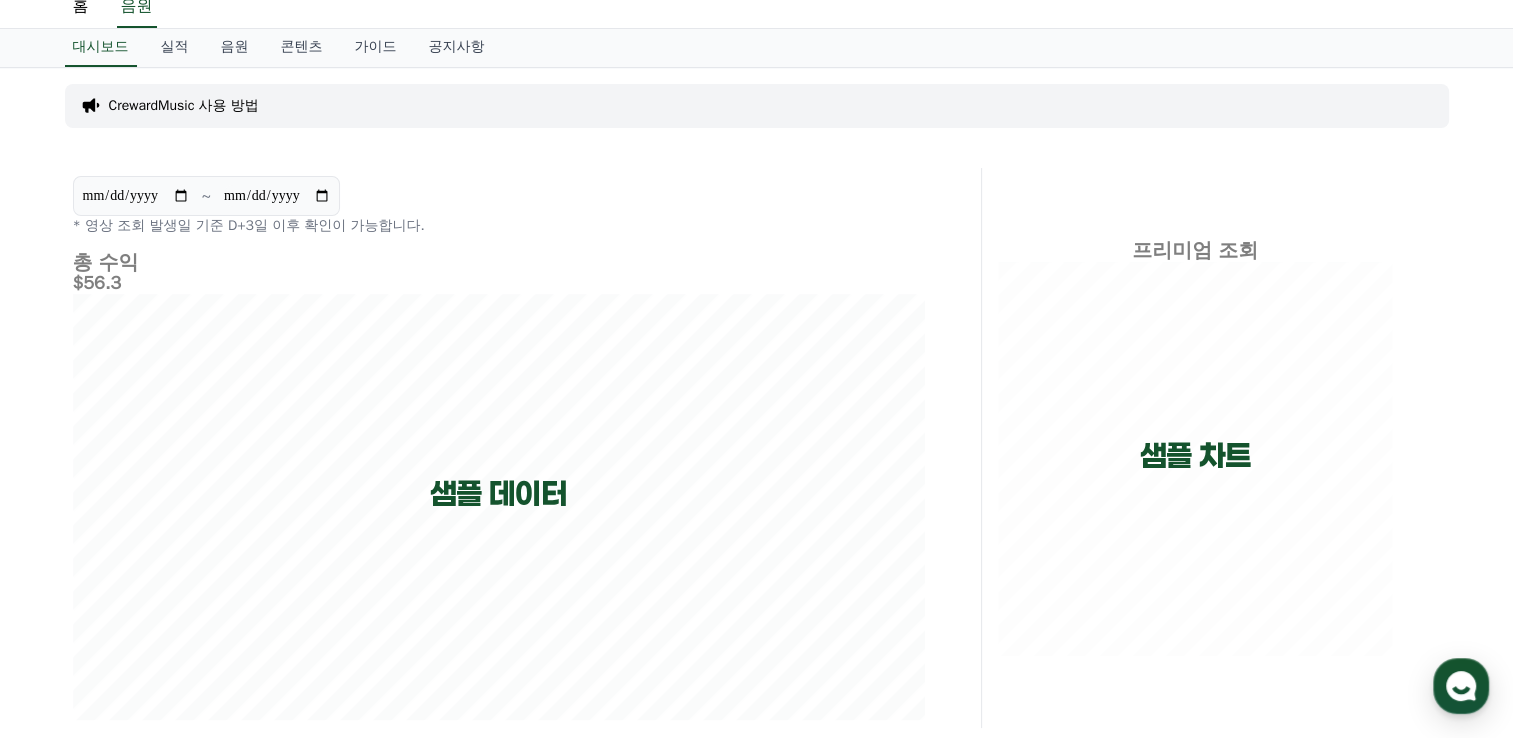 scroll, scrollTop: 0, scrollLeft: 0, axis: both 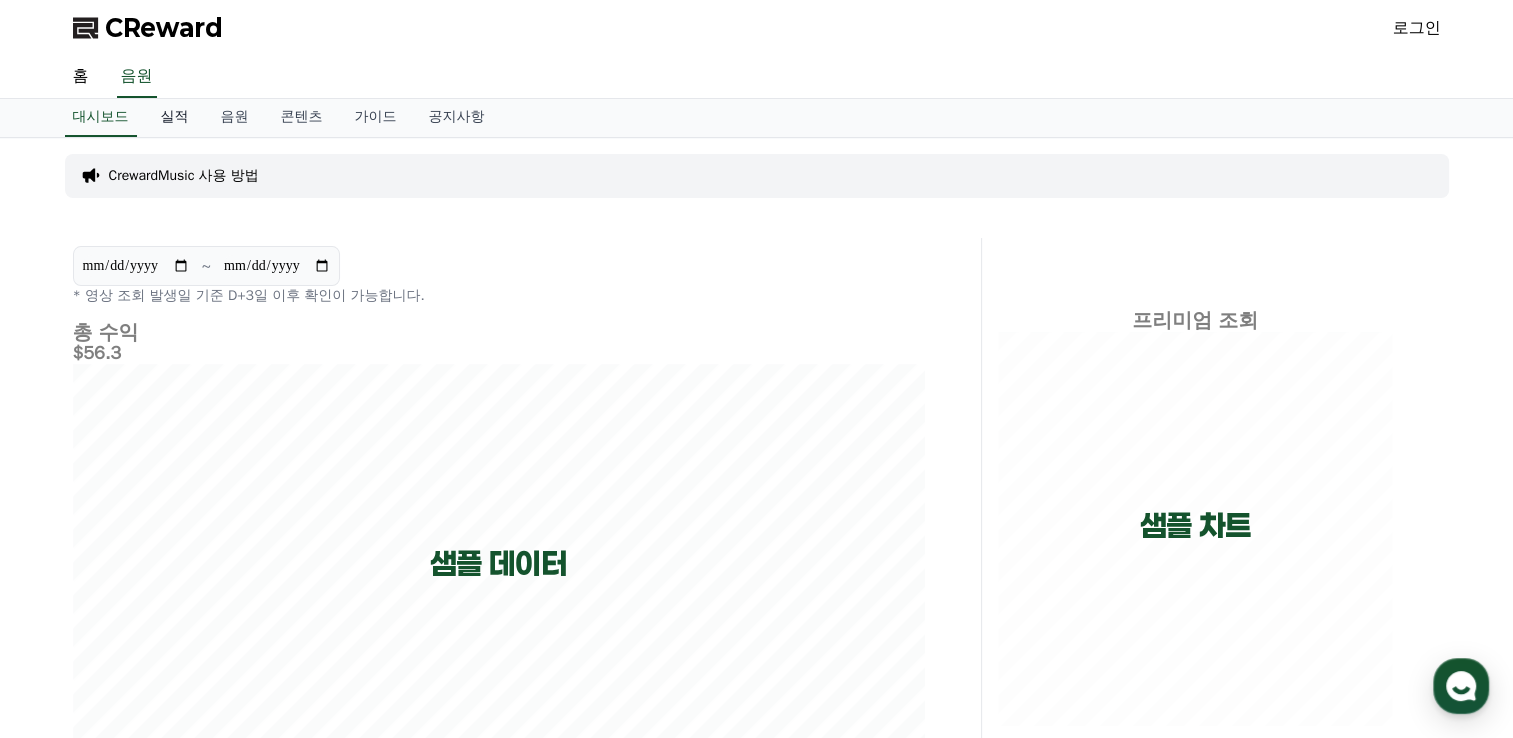 click on "실적" at bounding box center [175, 118] 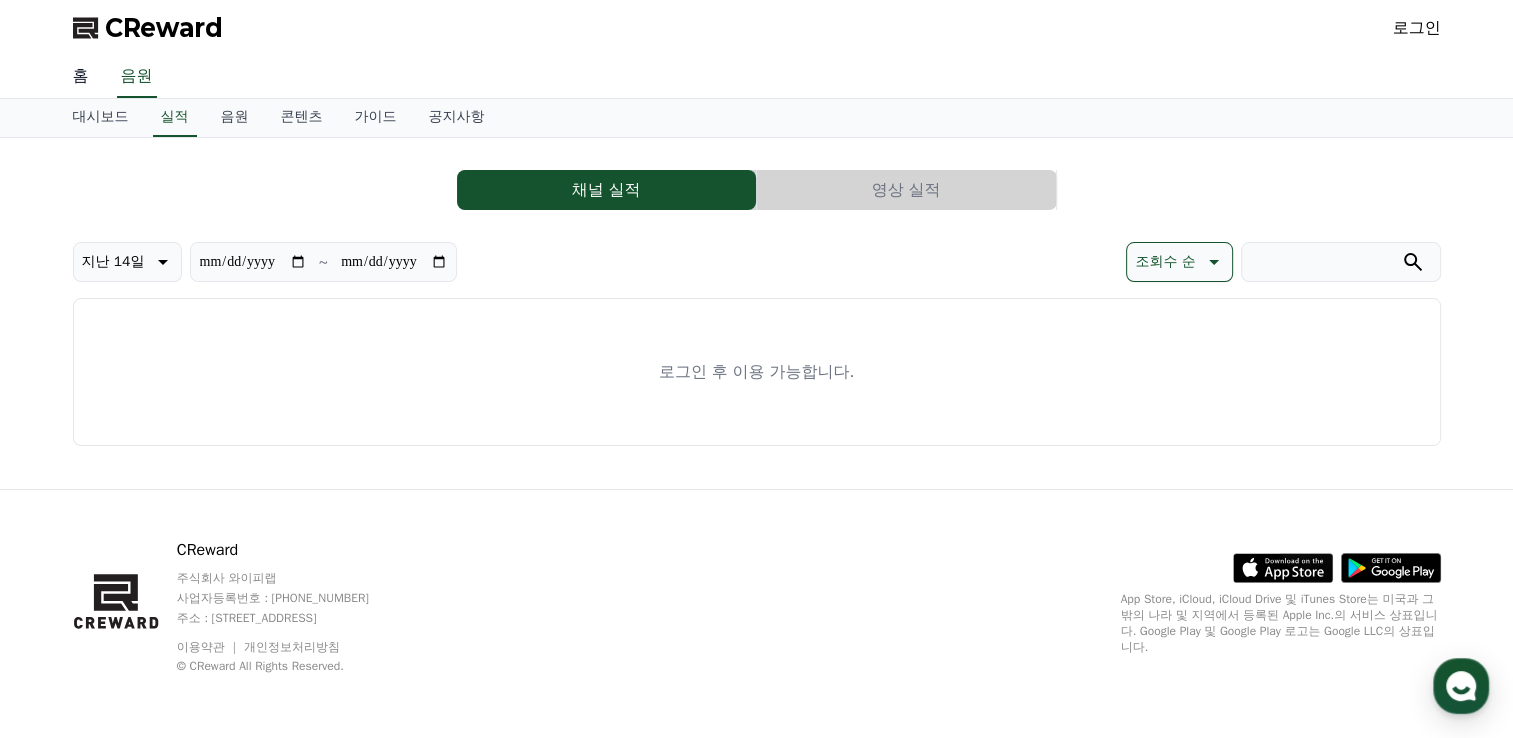 click on "홈" at bounding box center (81, 77) 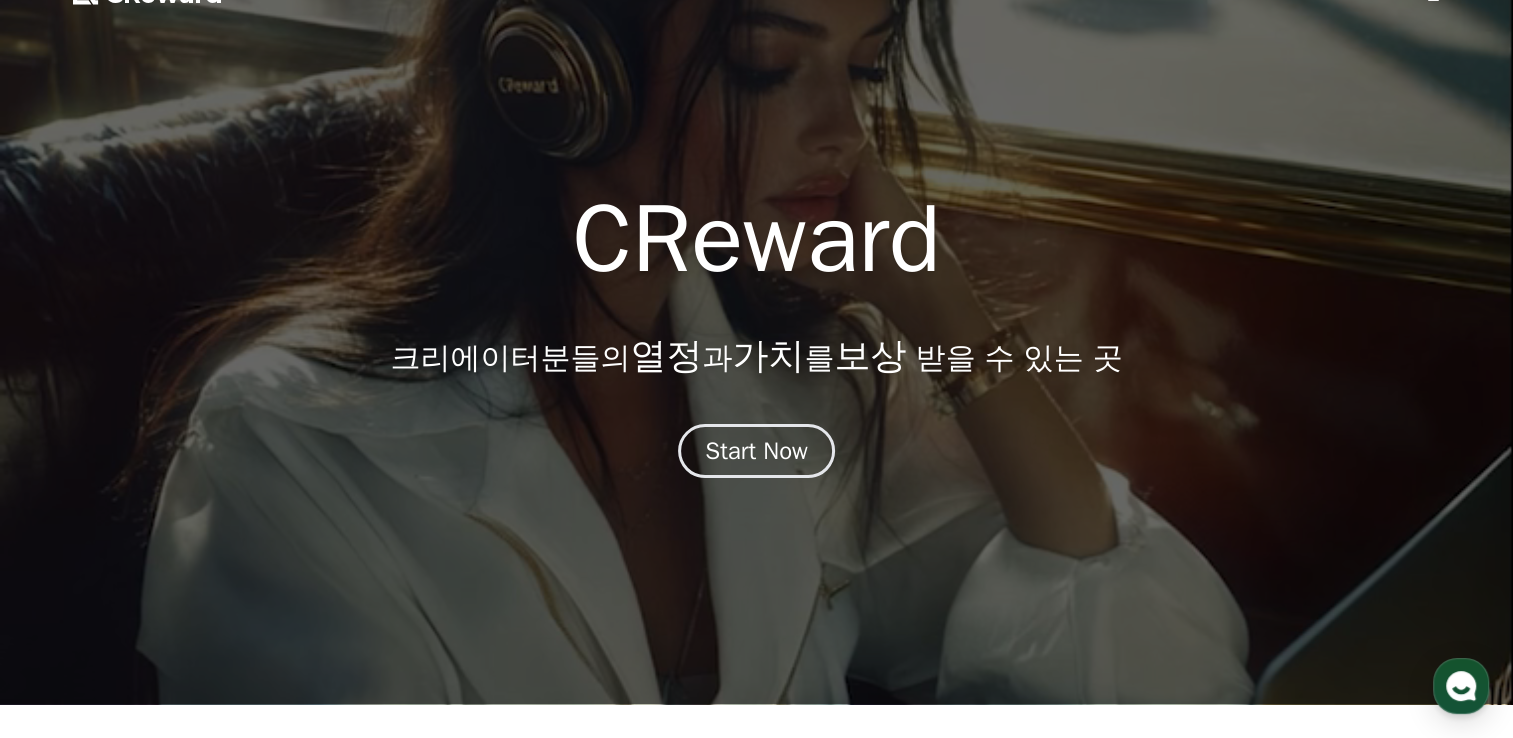 scroll, scrollTop: 0, scrollLeft: 0, axis: both 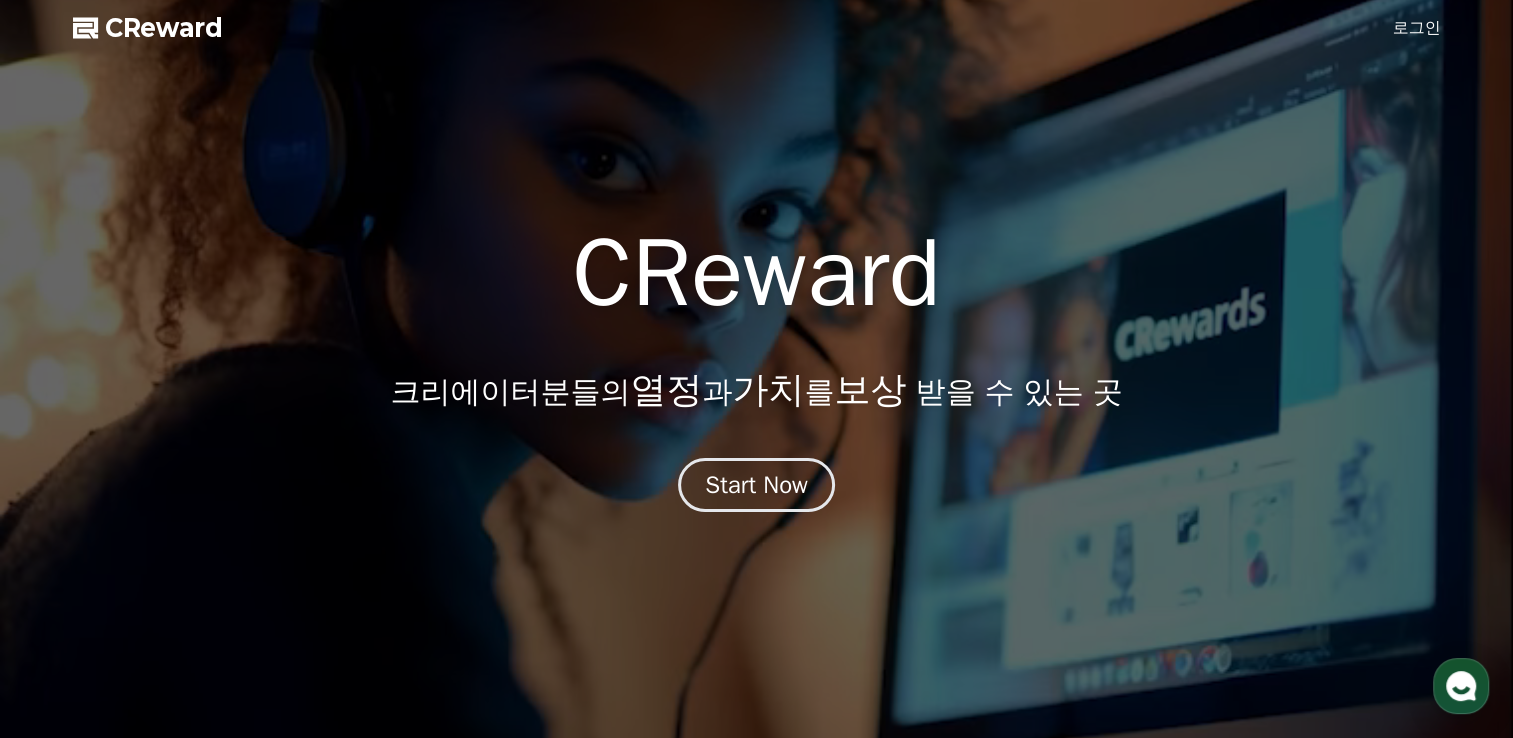 click on "로그인" at bounding box center [1417, 28] 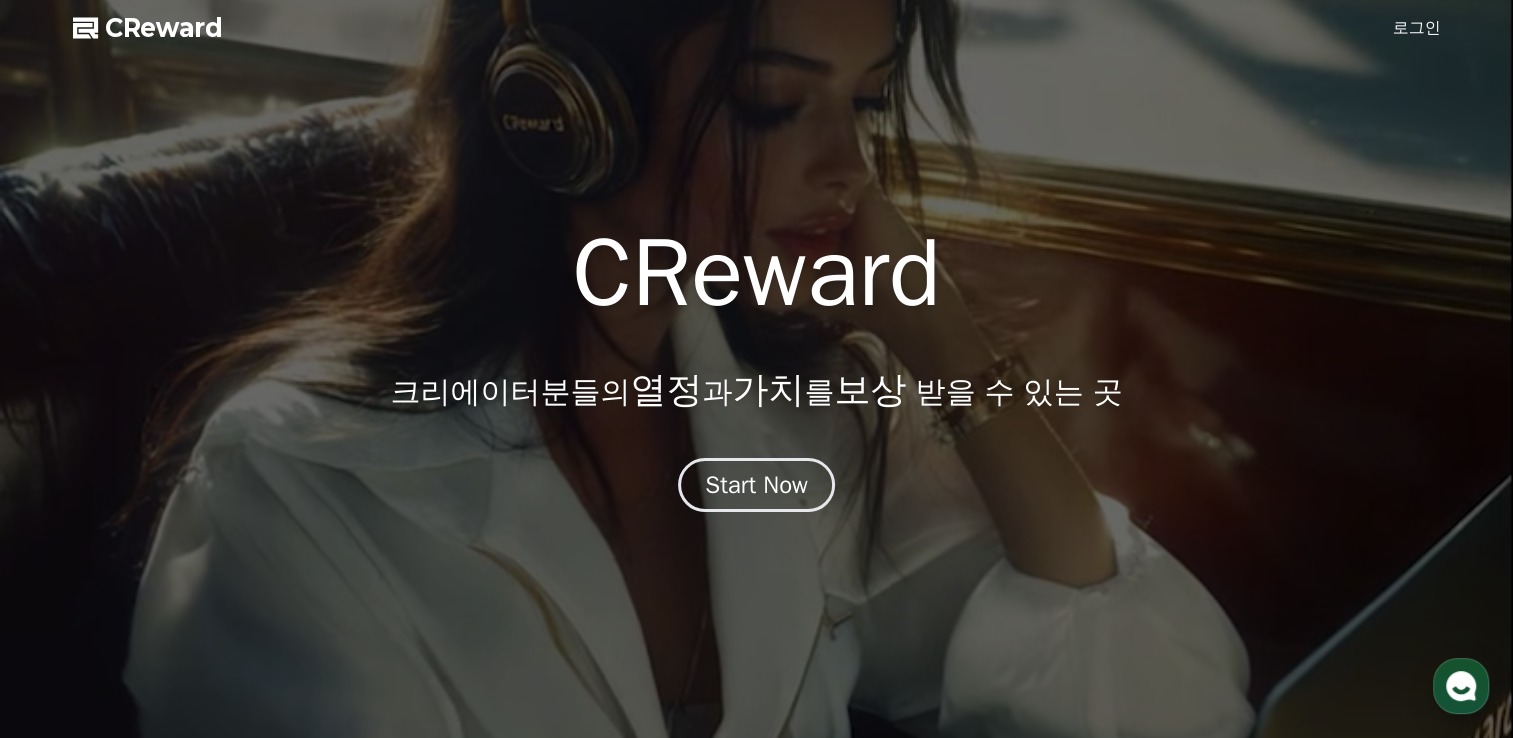 scroll, scrollTop: 0, scrollLeft: 0, axis: both 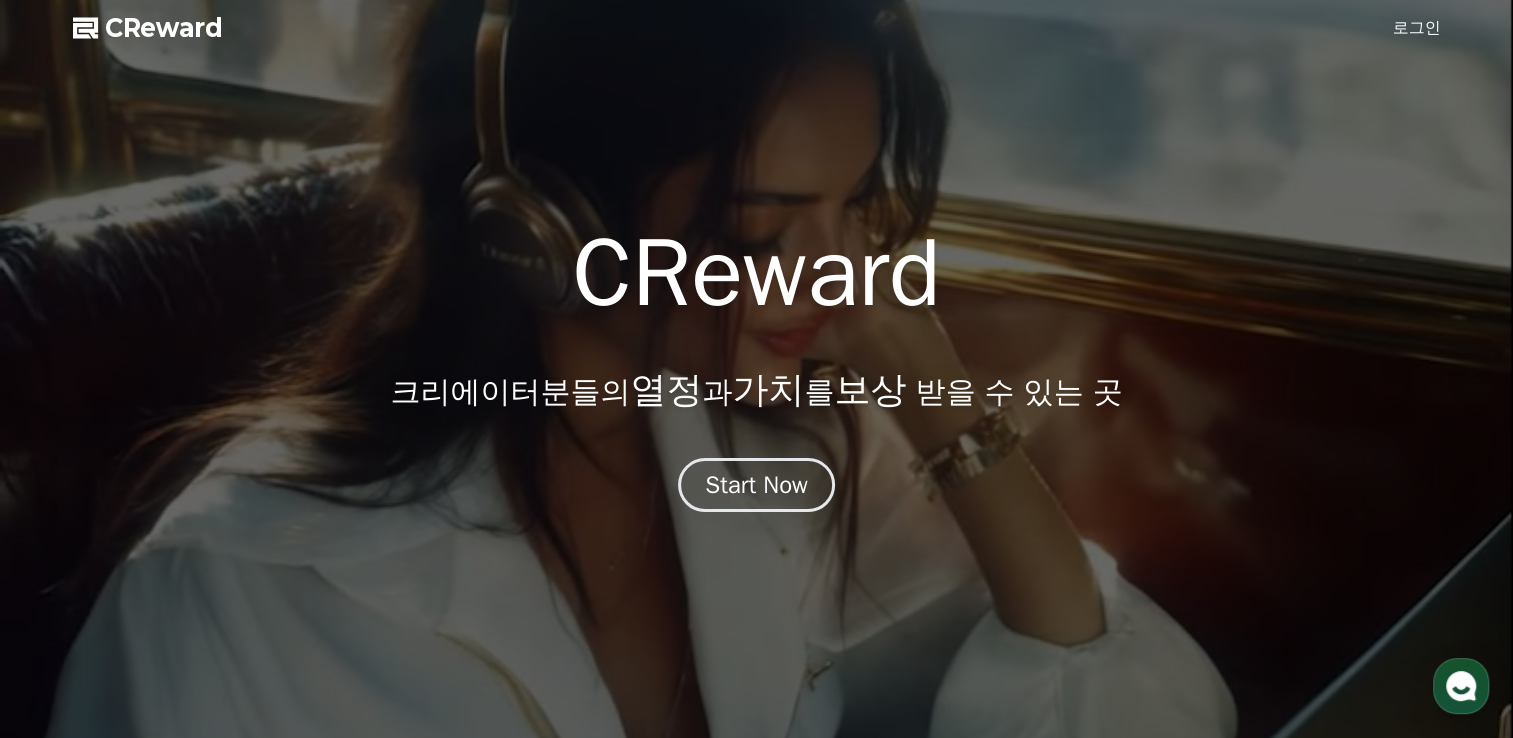 click on "로그인" at bounding box center [1417, 28] 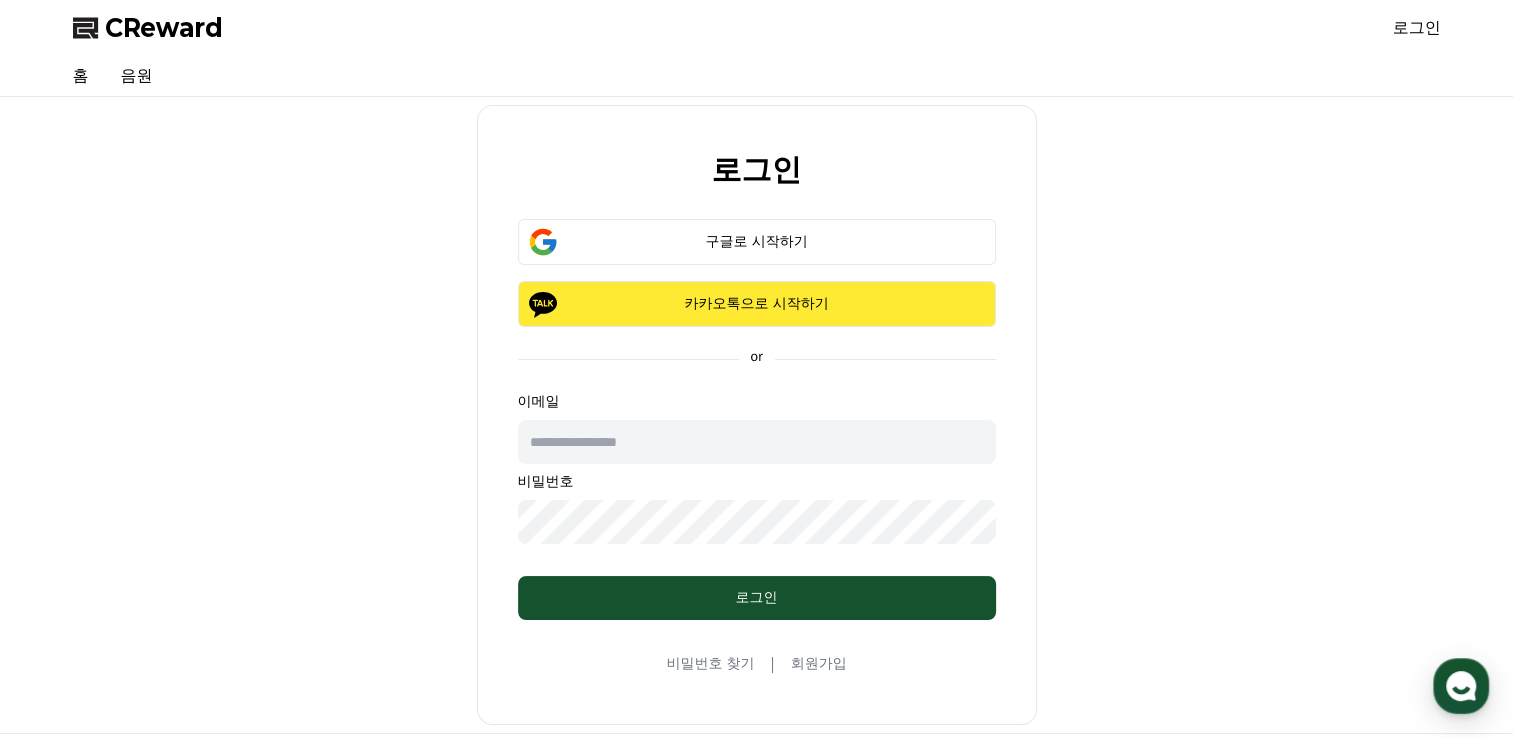 click on "카카오톡으로 시작하기" at bounding box center [757, 304] 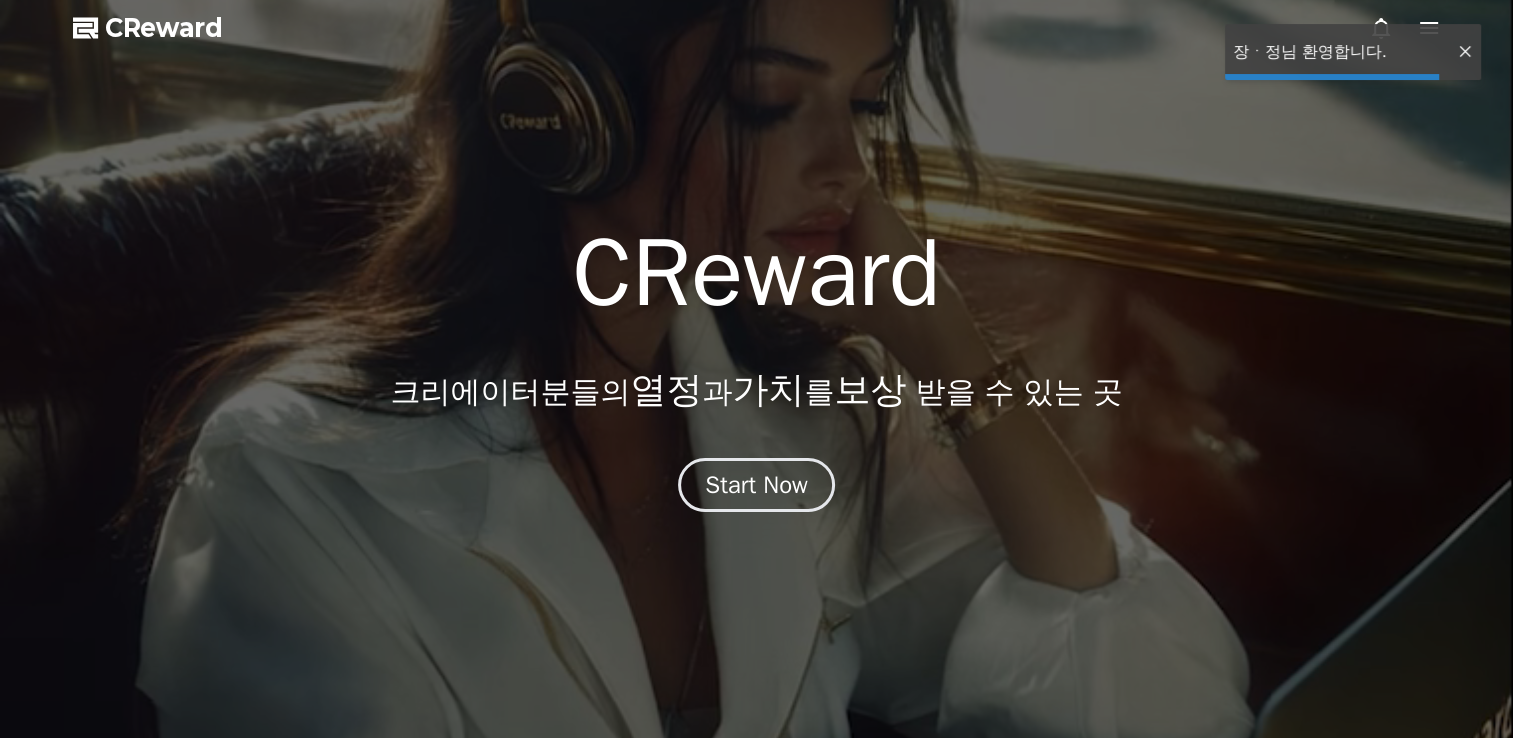 scroll, scrollTop: 0, scrollLeft: 0, axis: both 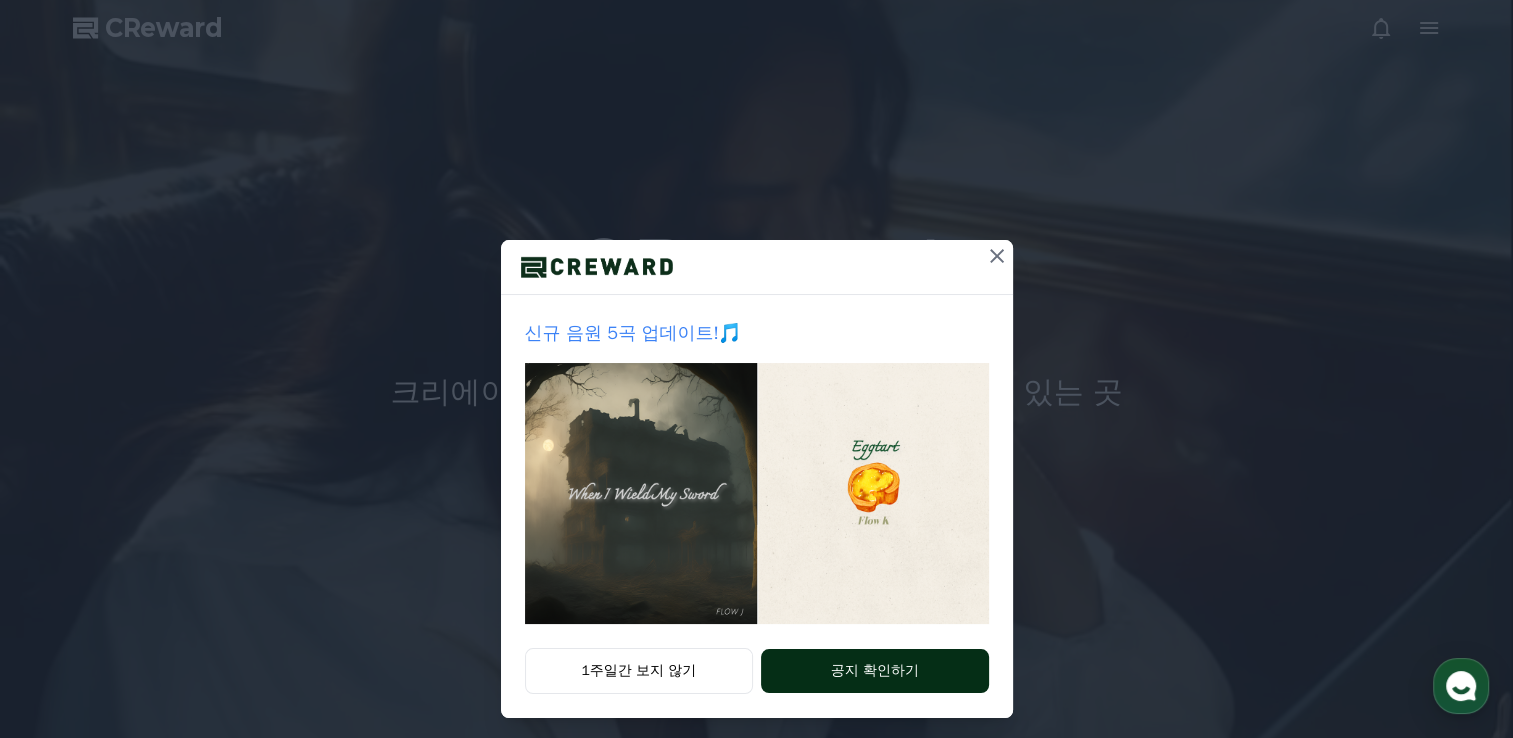 click on "공지 확인하기" at bounding box center [874, 671] 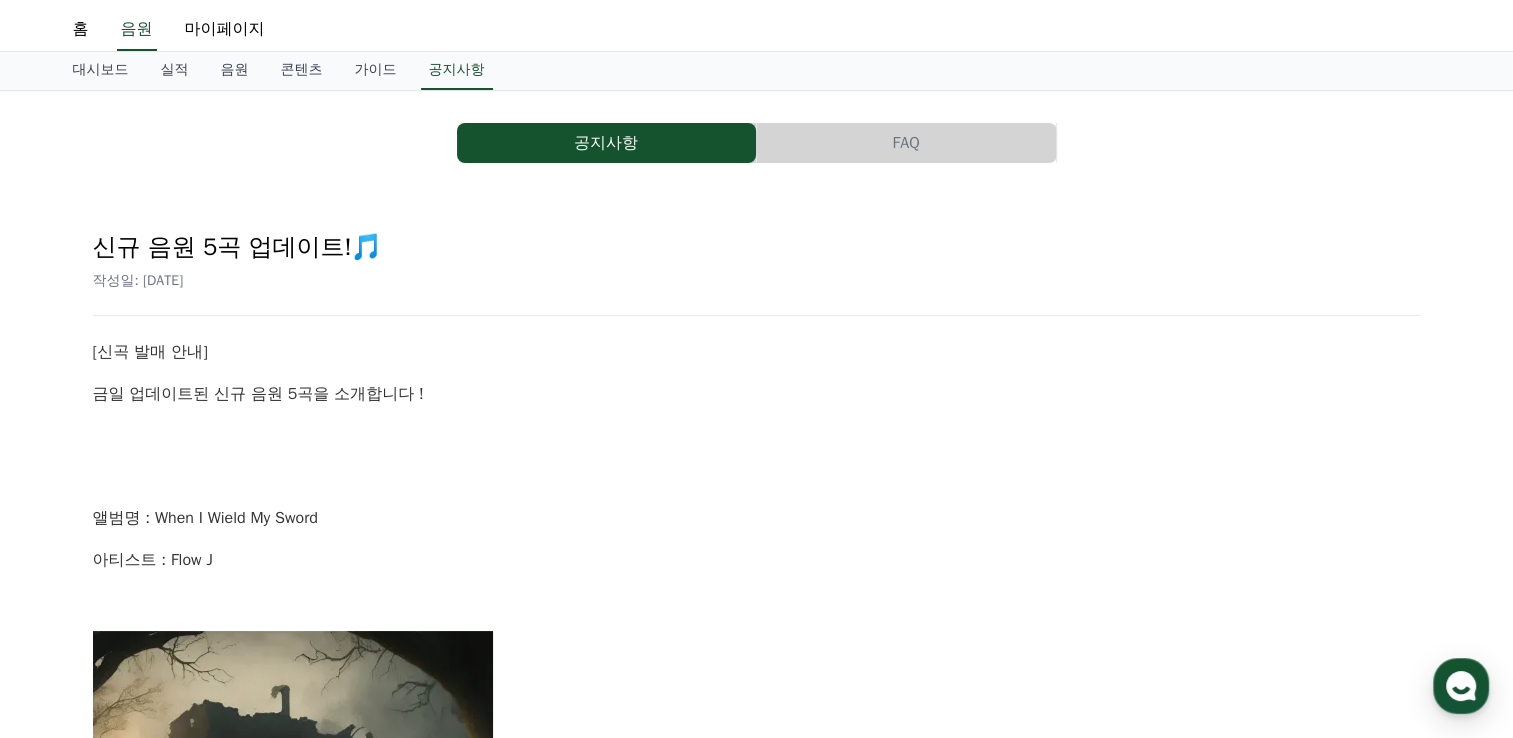scroll, scrollTop: 0, scrollLeft: 0, axis: both 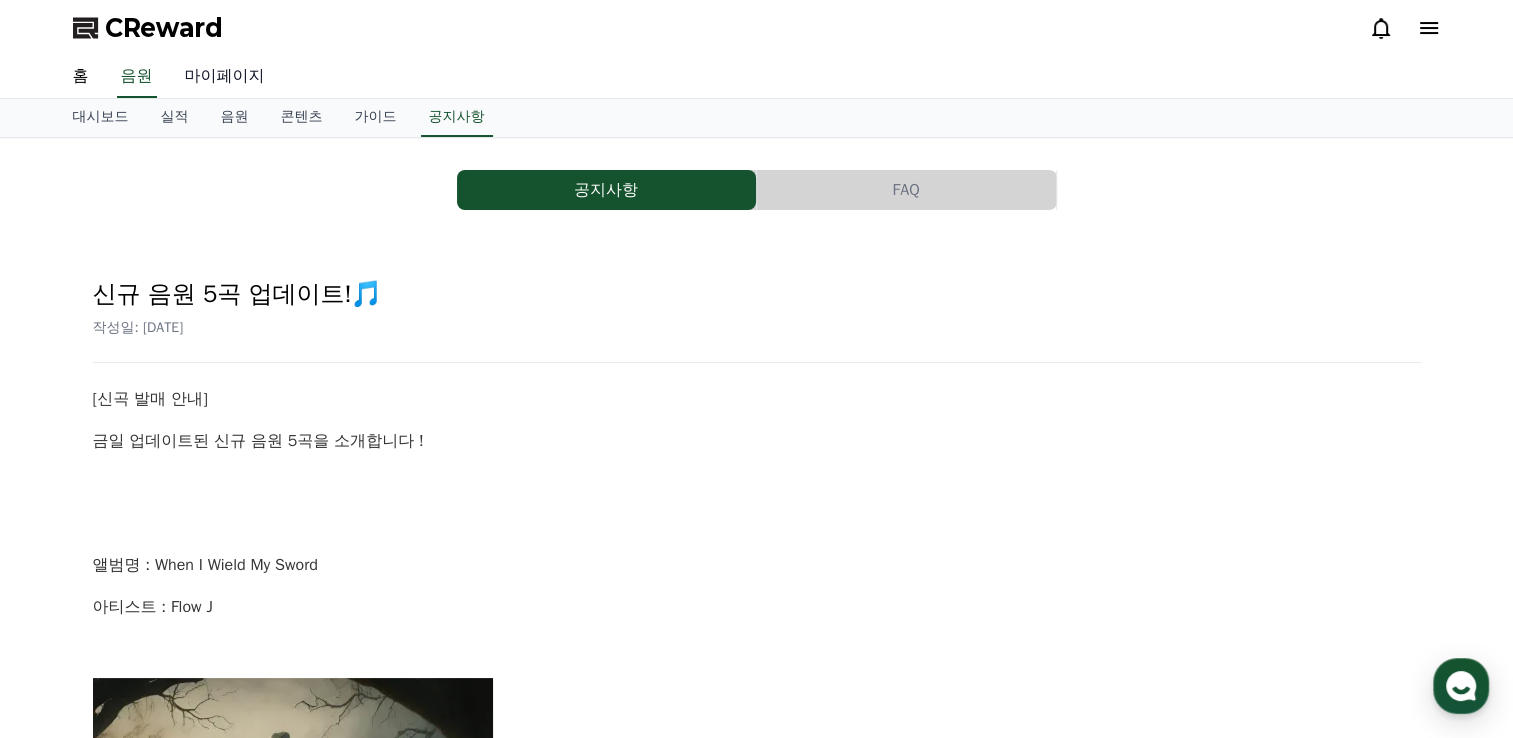 click on "마이페이지" at bounding box center (225, 77) 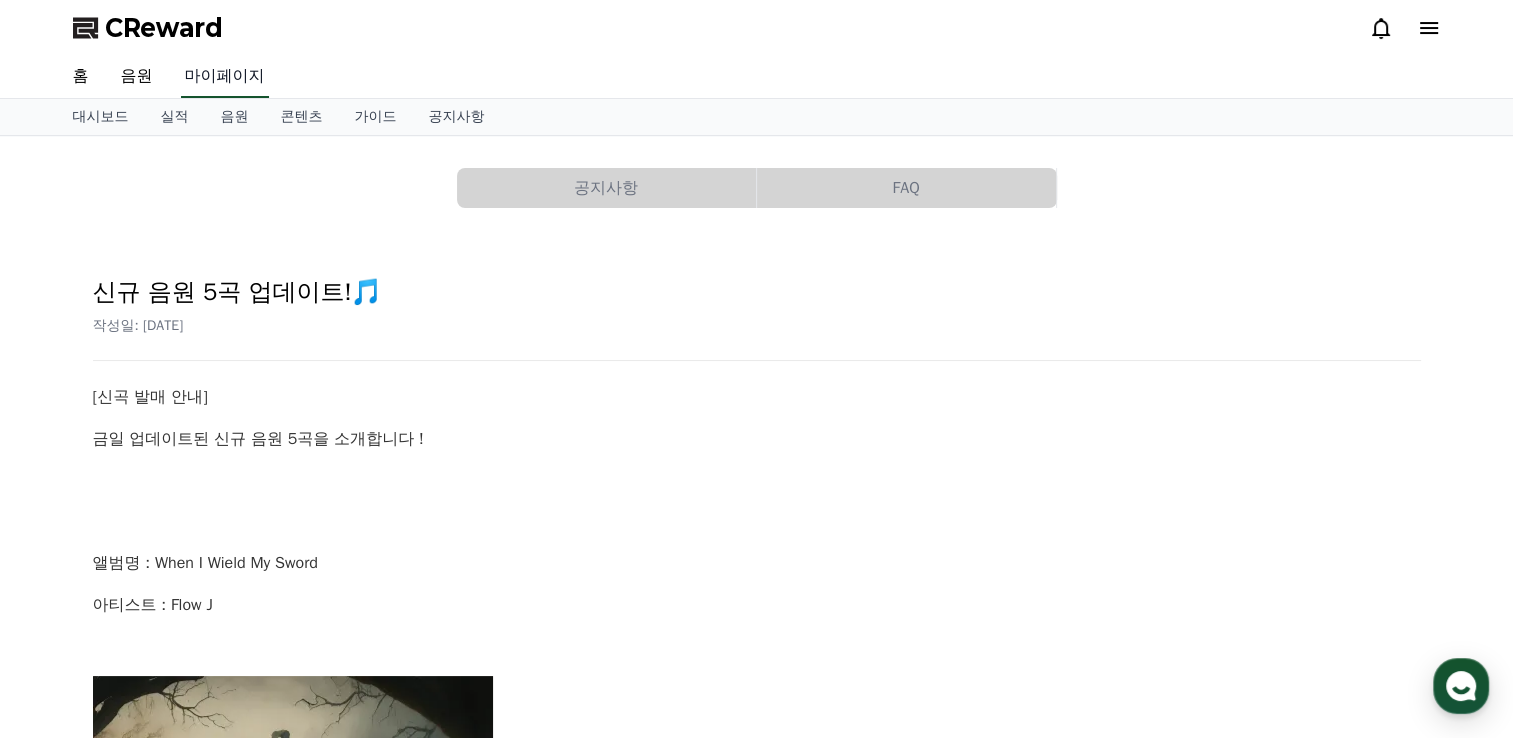 select on "**********" 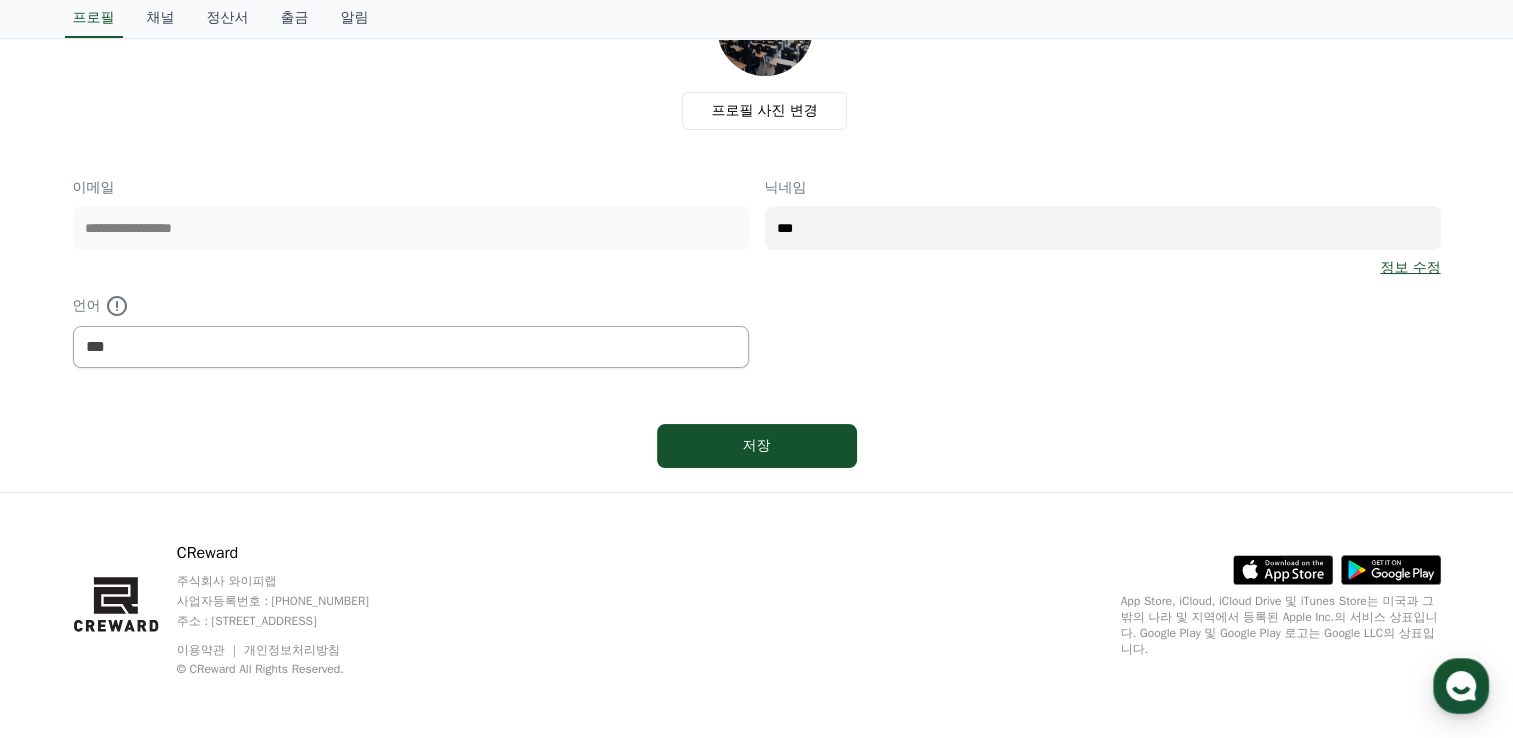 scroll, scrollTop: 0, scrollLeft: 0, axis: both 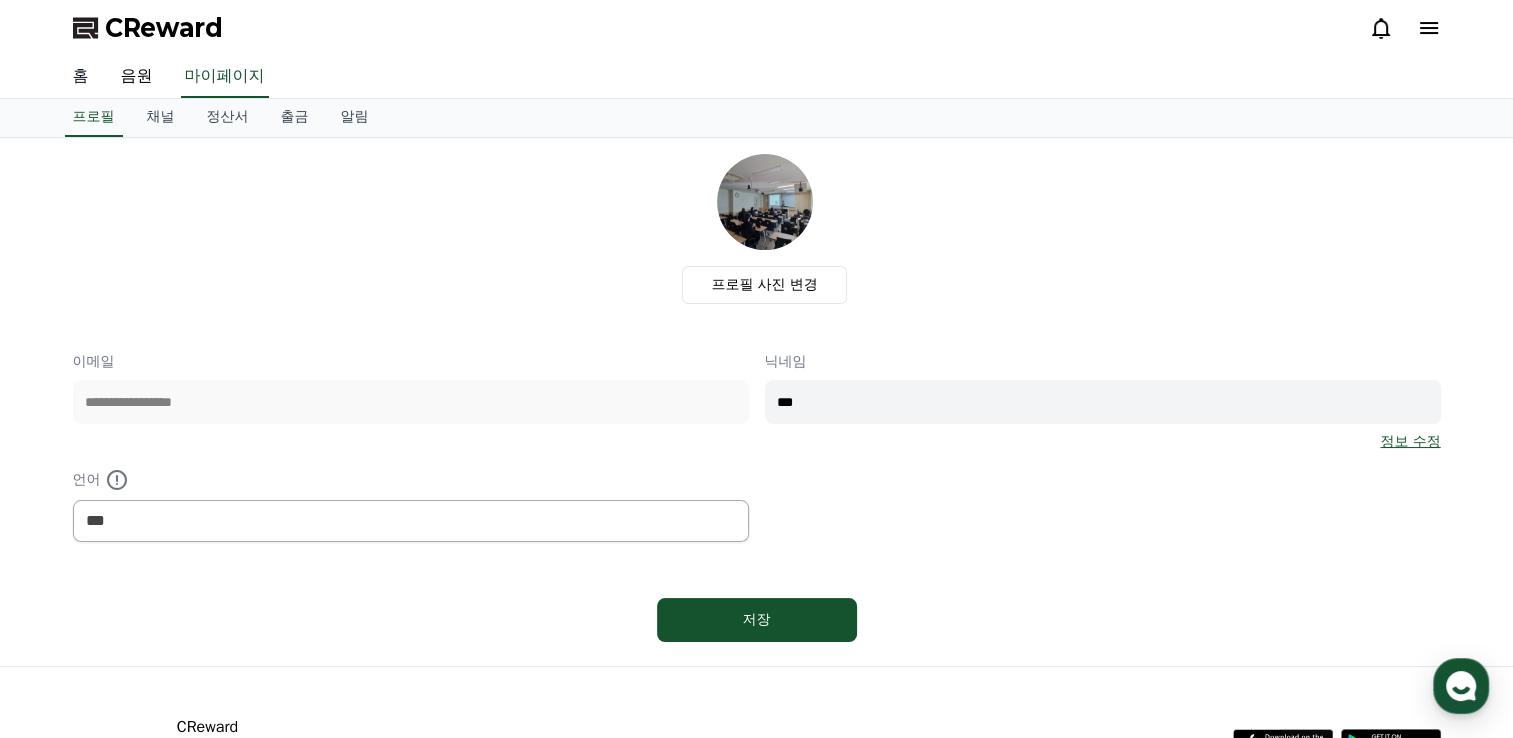 click on "홈" at bounding box center [81, 77] 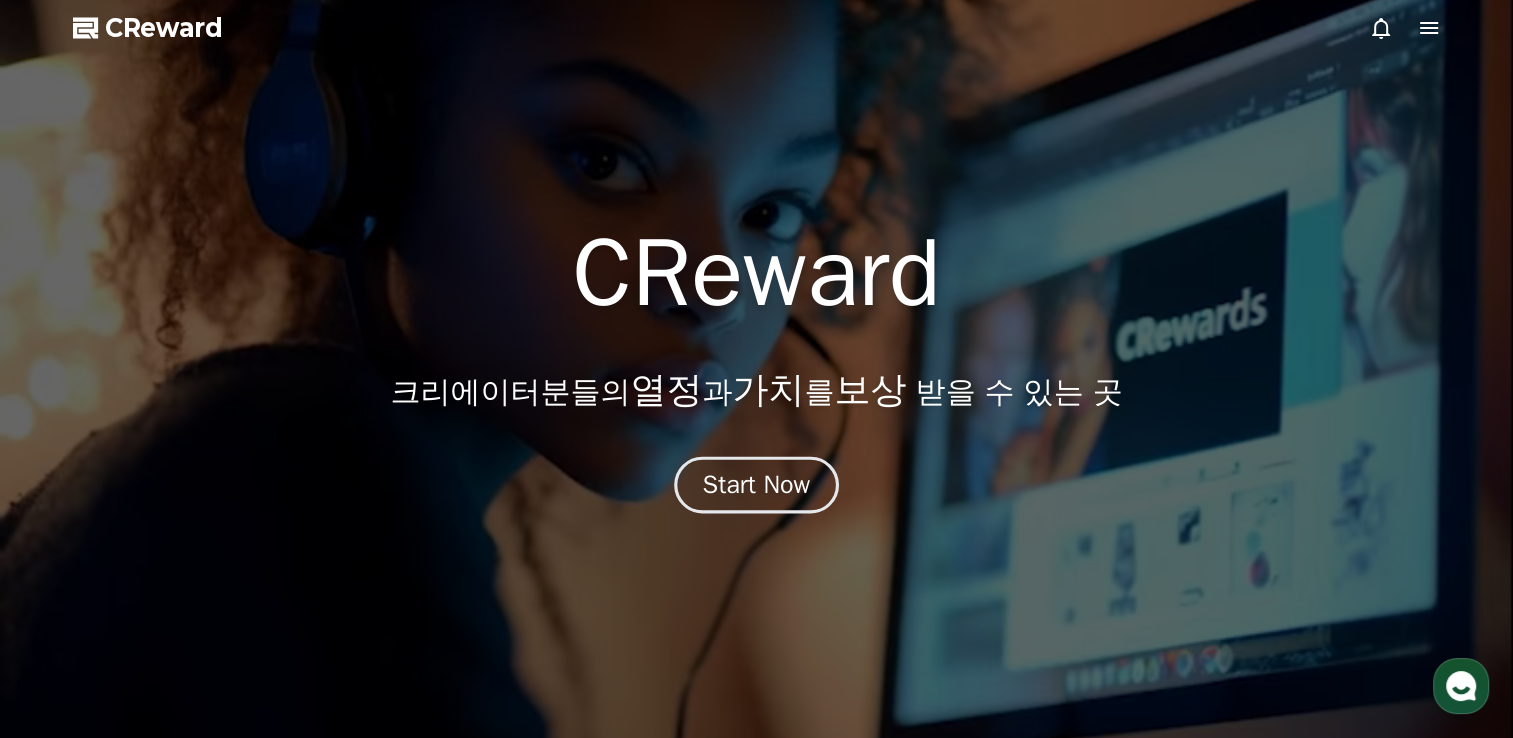 click on "Start Now" at bounding box center (757, 485) 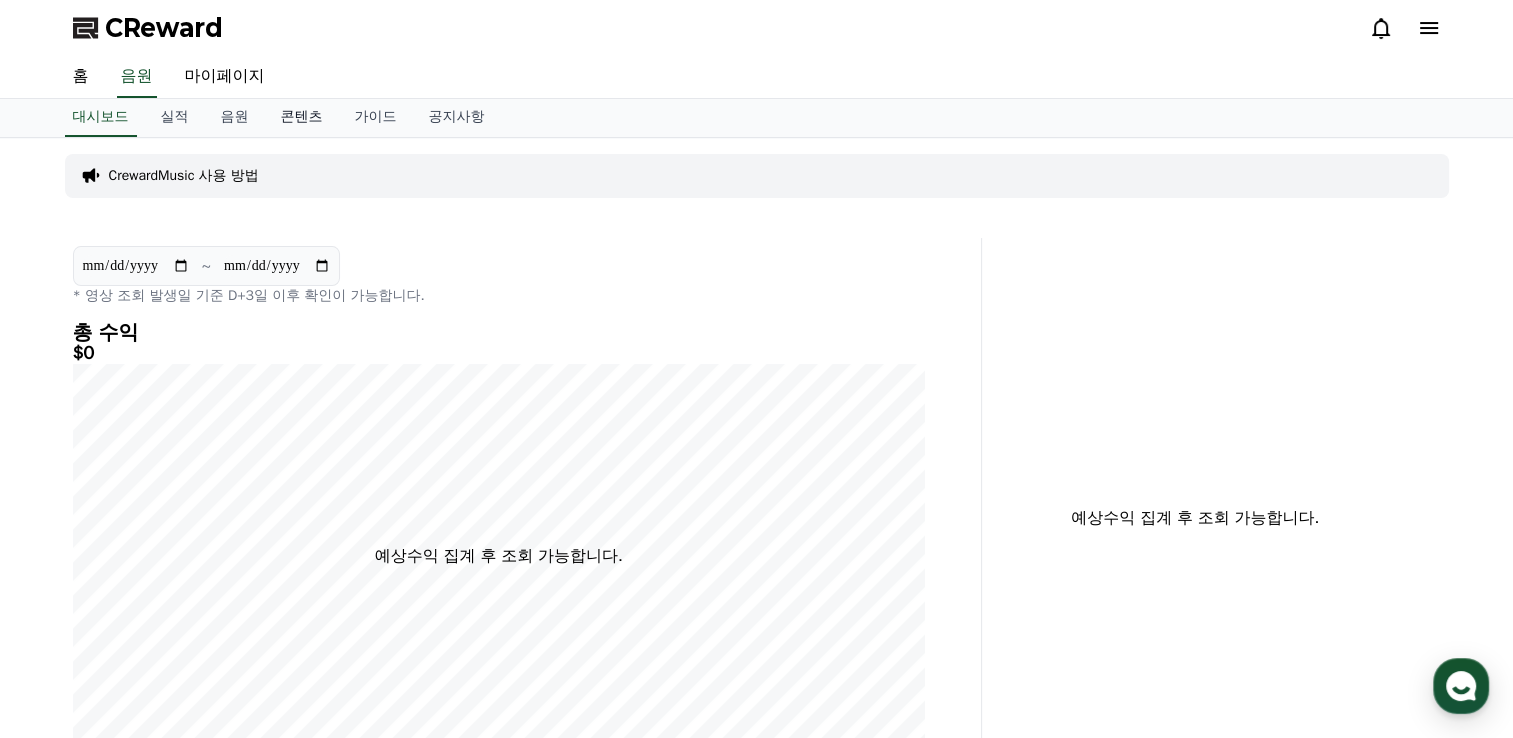 click on "콘텐츠" at bounding box center [302, 118] 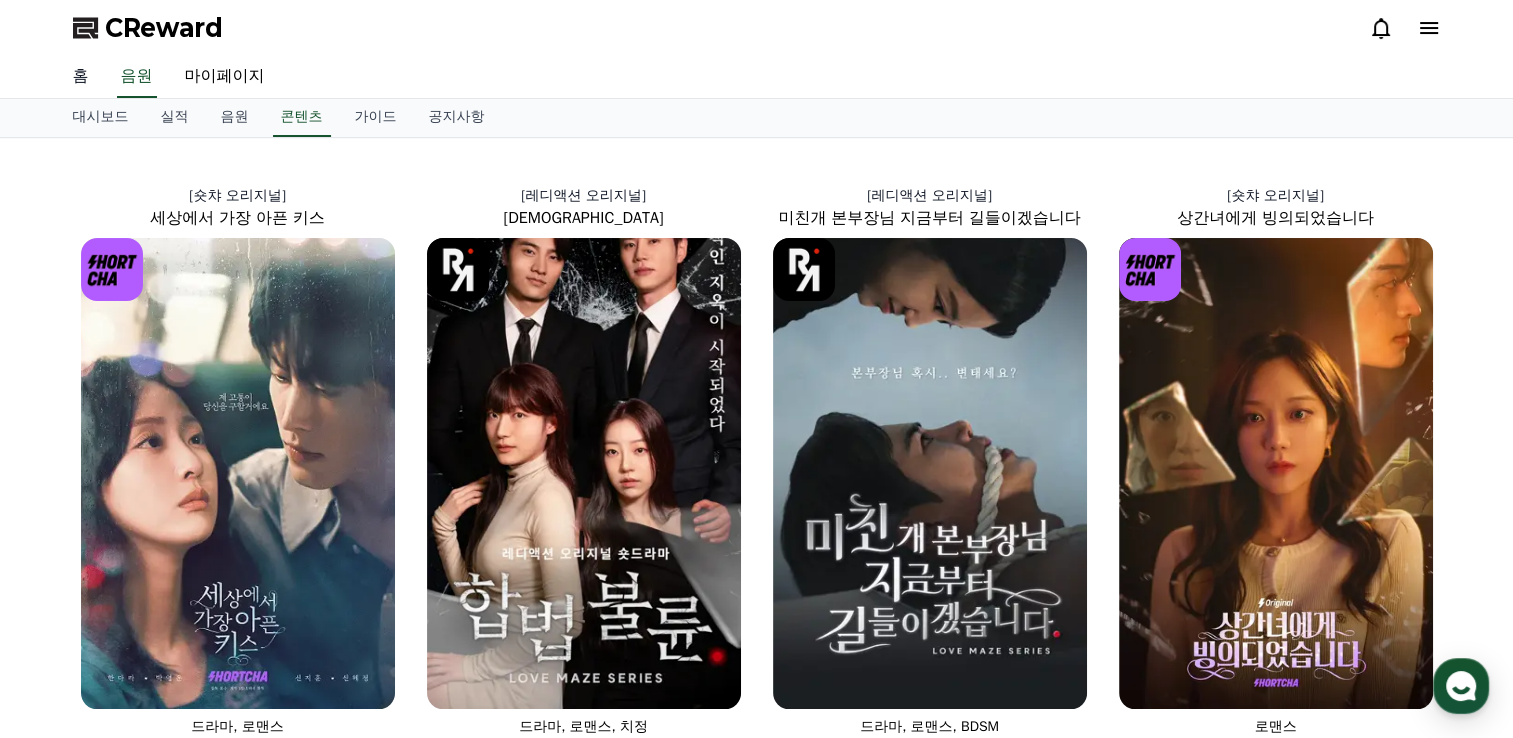 click on "홈" at bounding box center (81, 77) 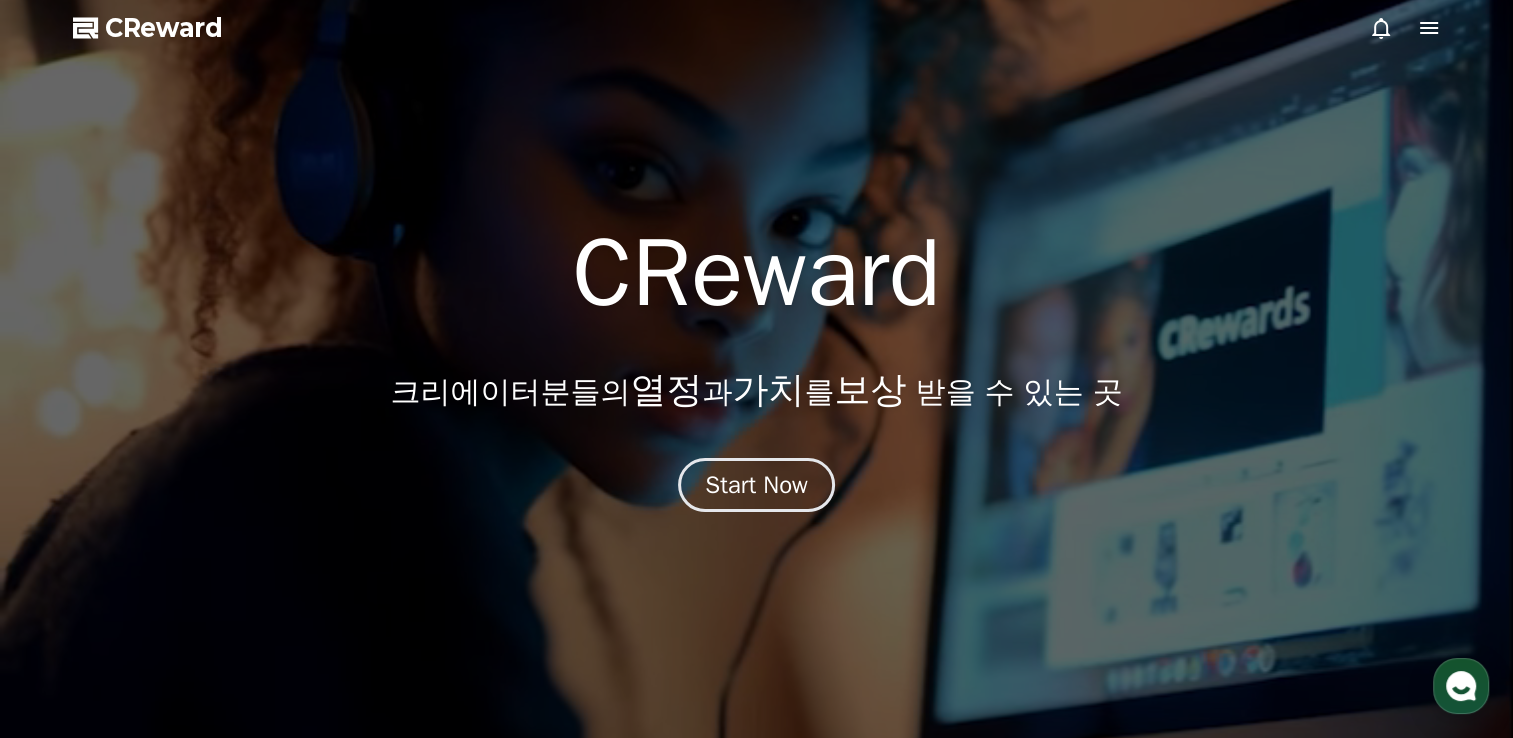 click at bounding box center [756, 369] 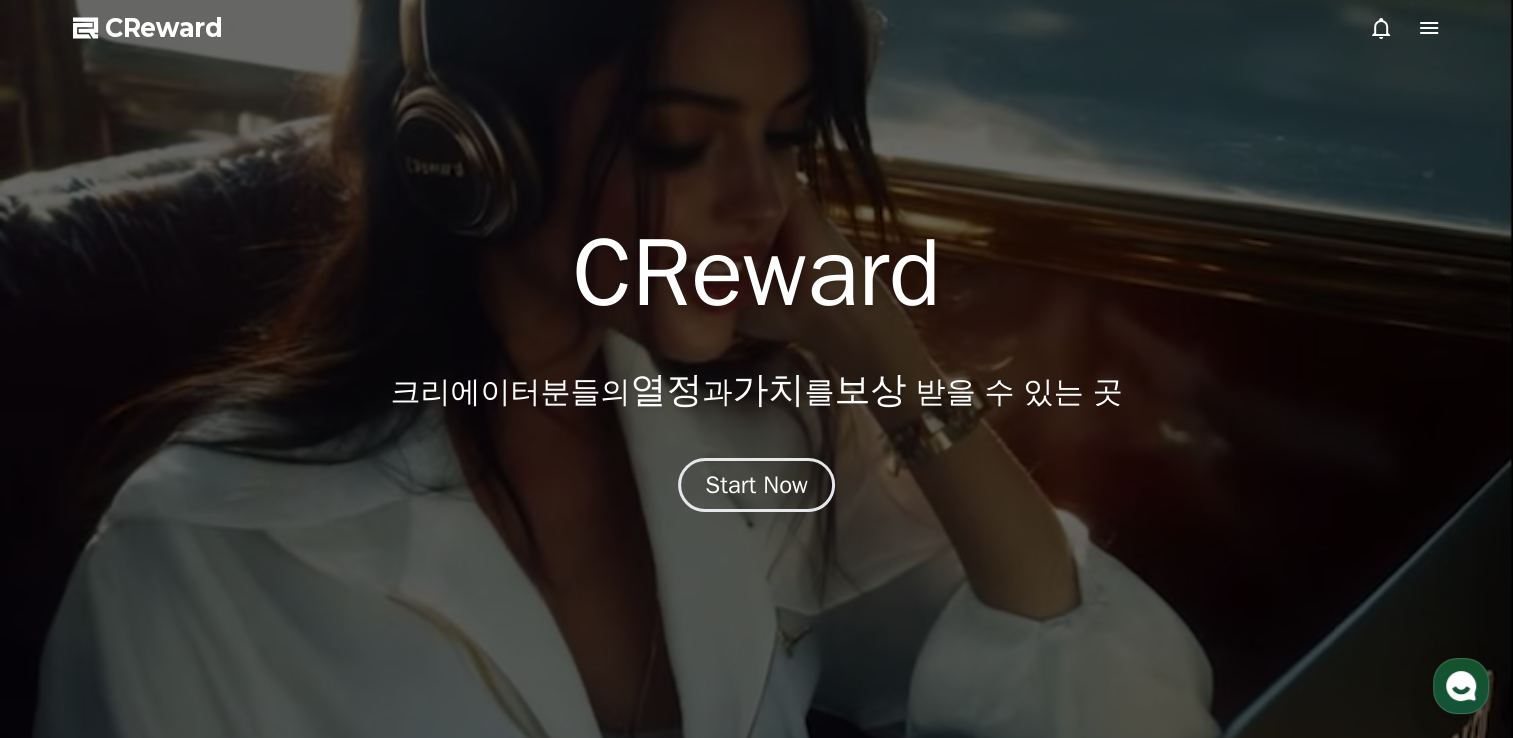 click 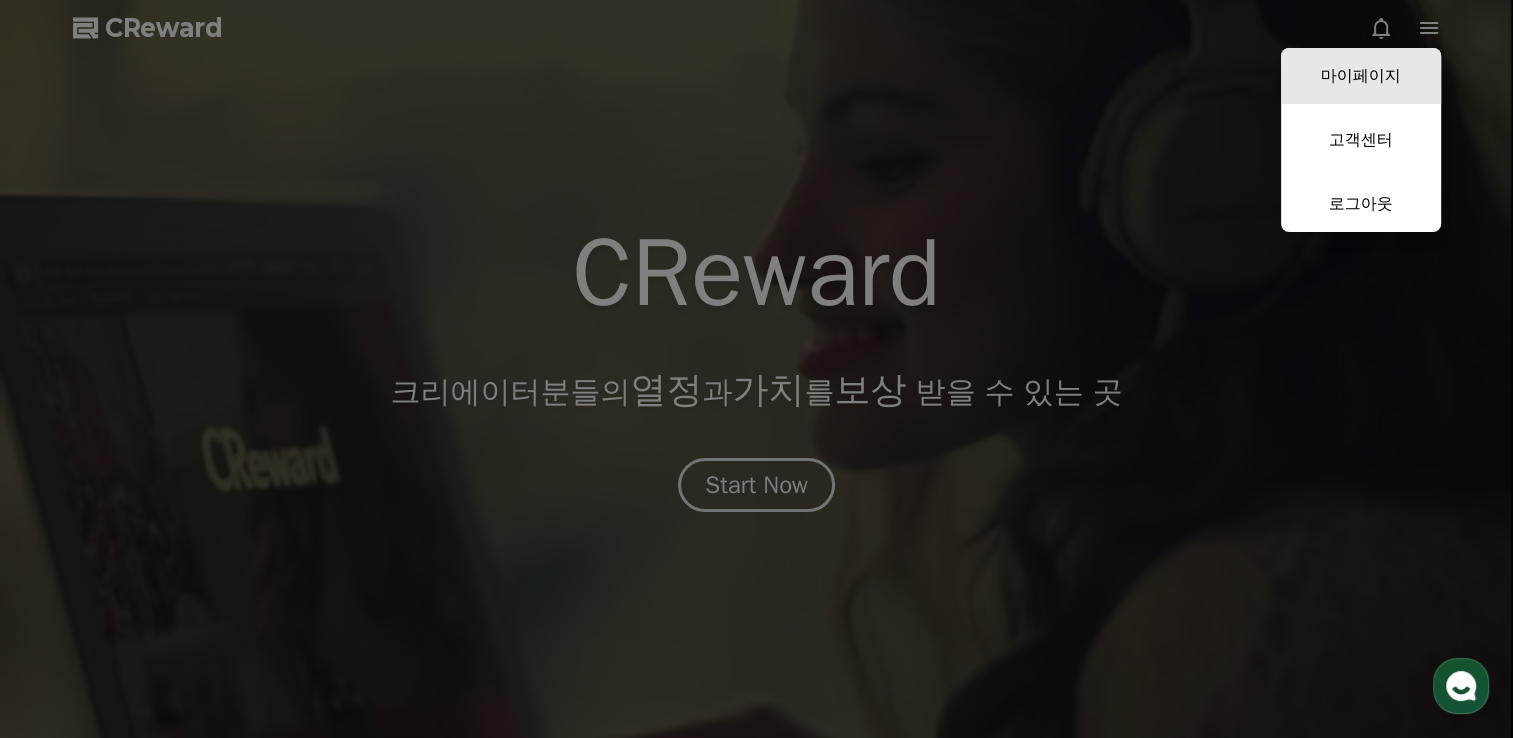 click on "마이페이지" at bounding box center [1361, 76] 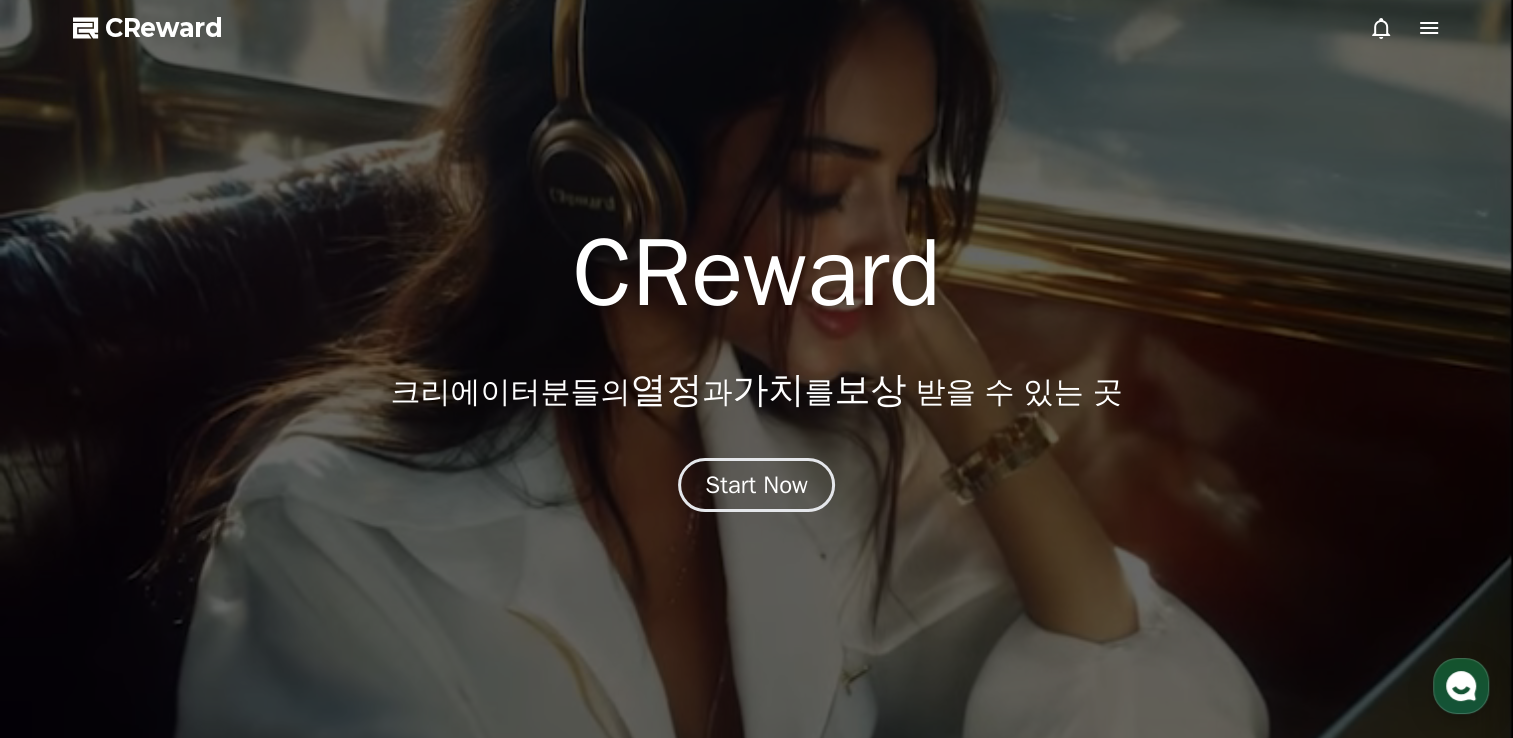 select on "**********" 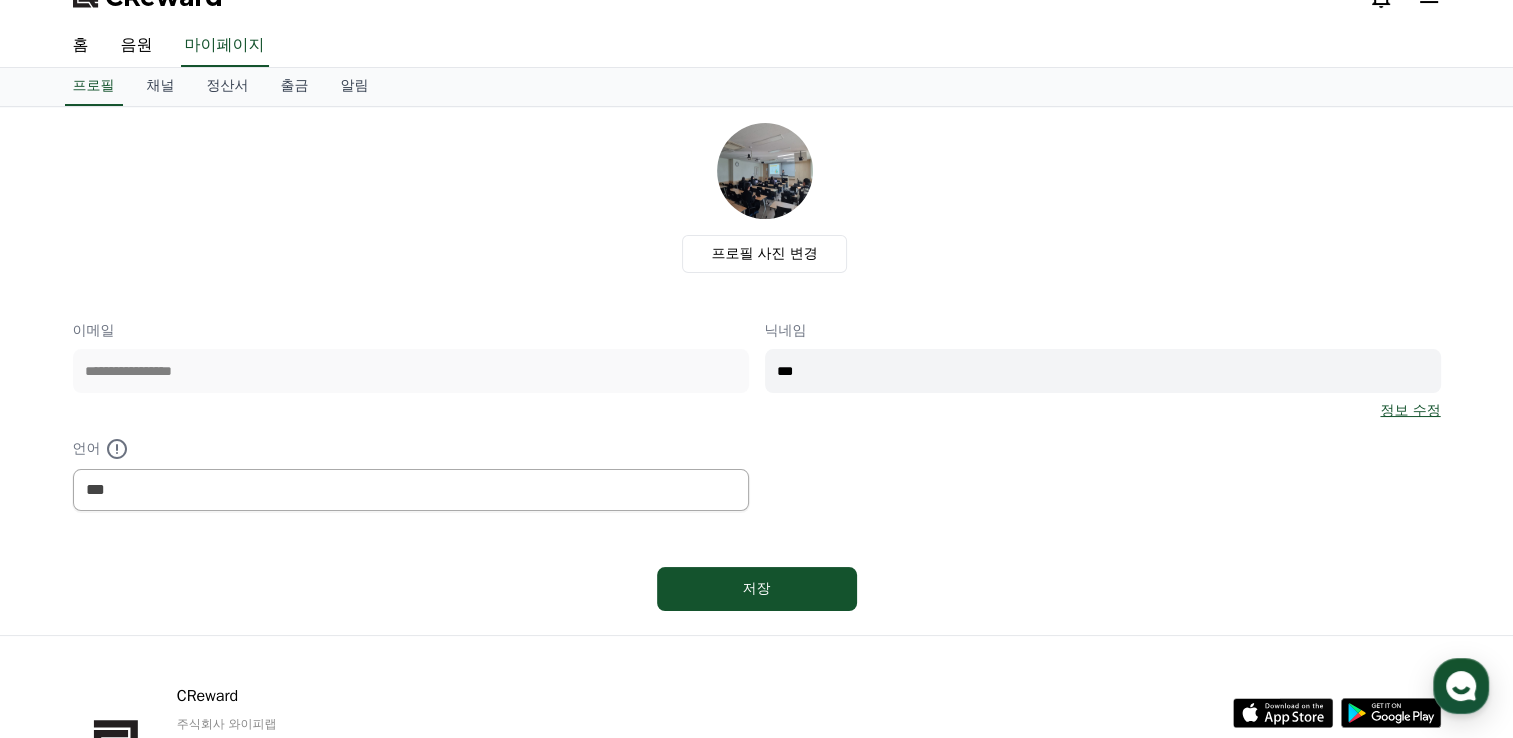 scroll, scrollTop: 0, scrollLeft: 0, axis: both 